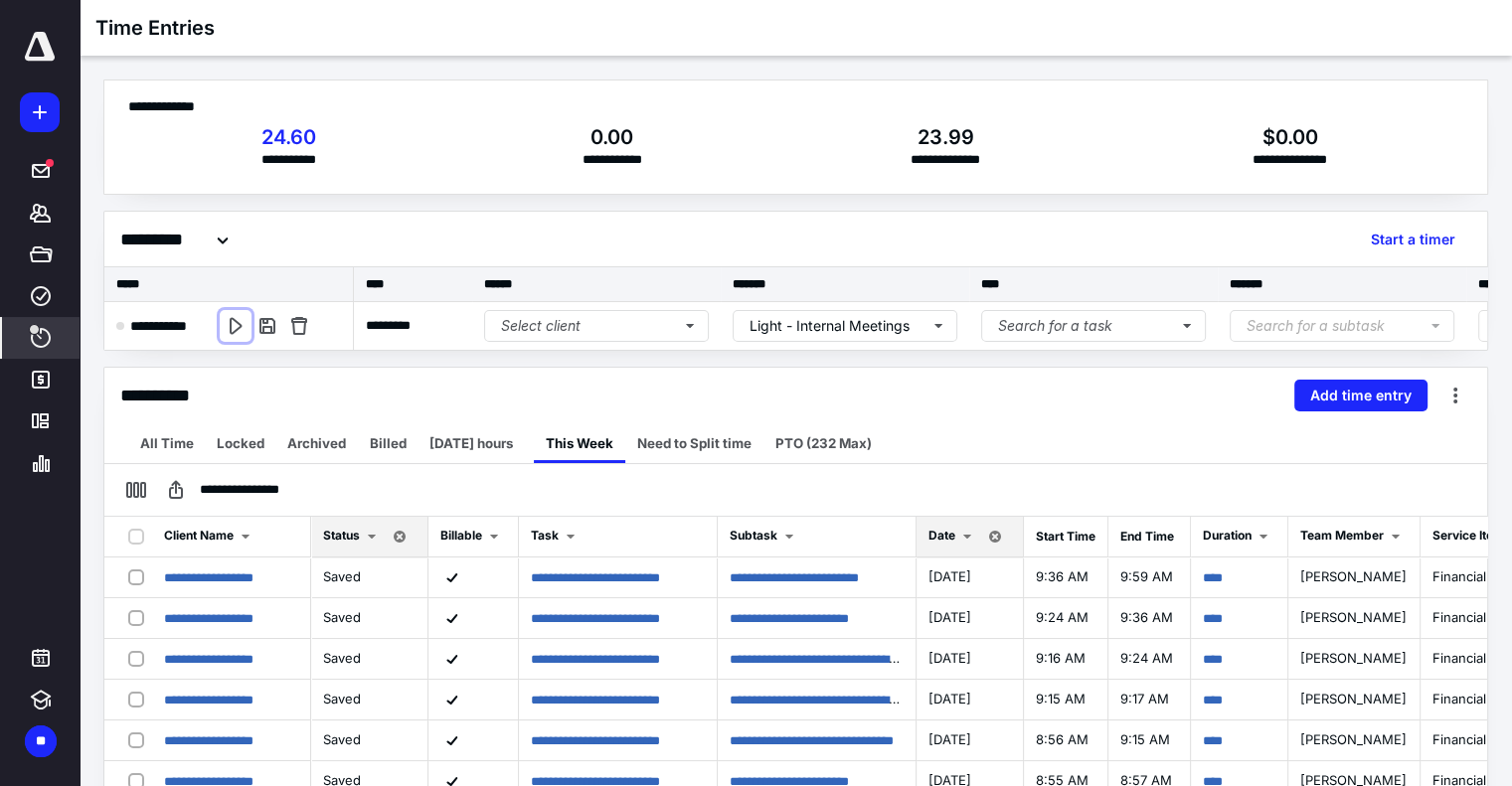 scroll, scrollTop: 0, scrollLeft: 0, axis: both 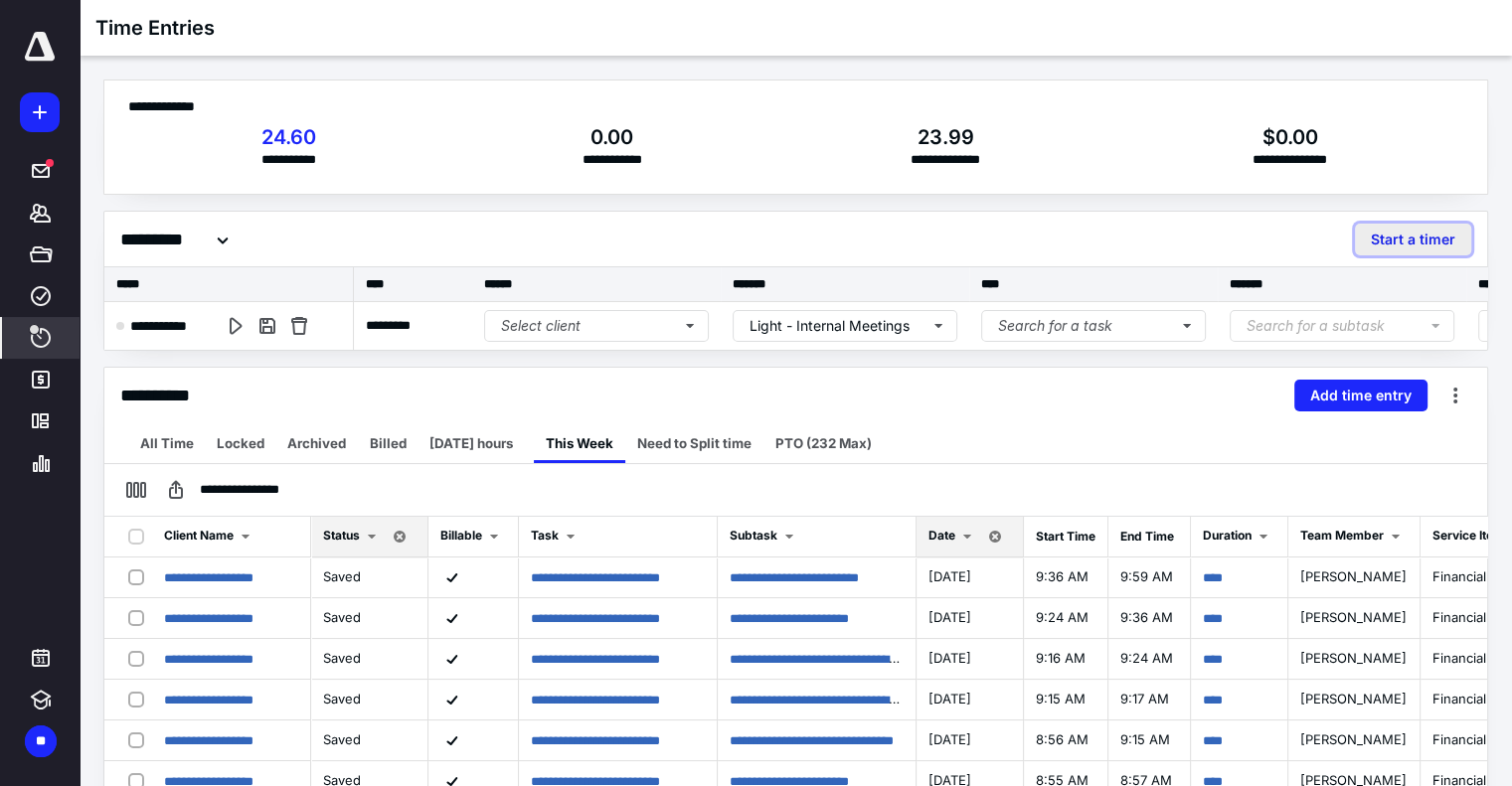 click on "Start a timer" at bounding box center [1413, 239] 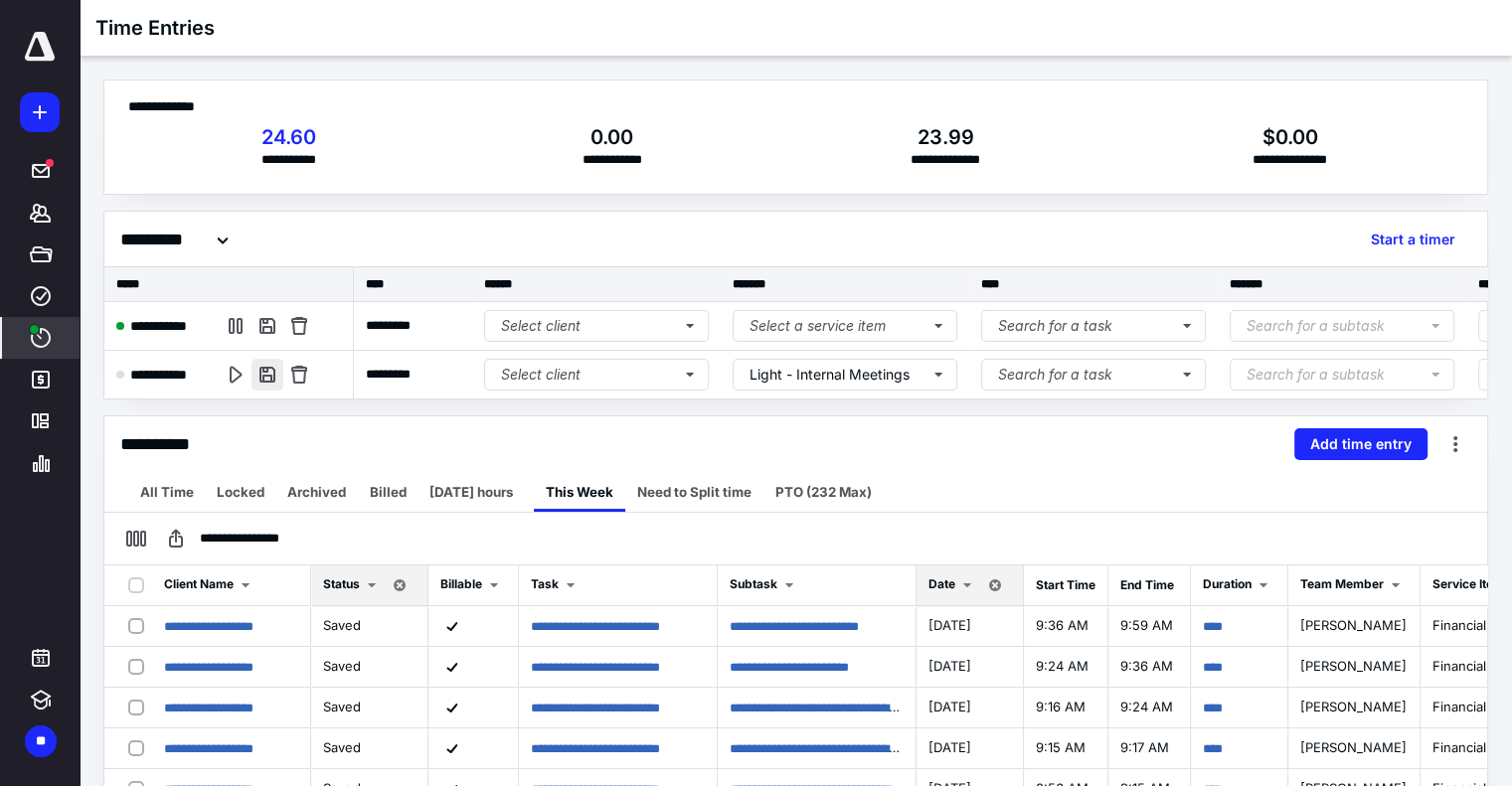 click at bounding box center [267, 375] 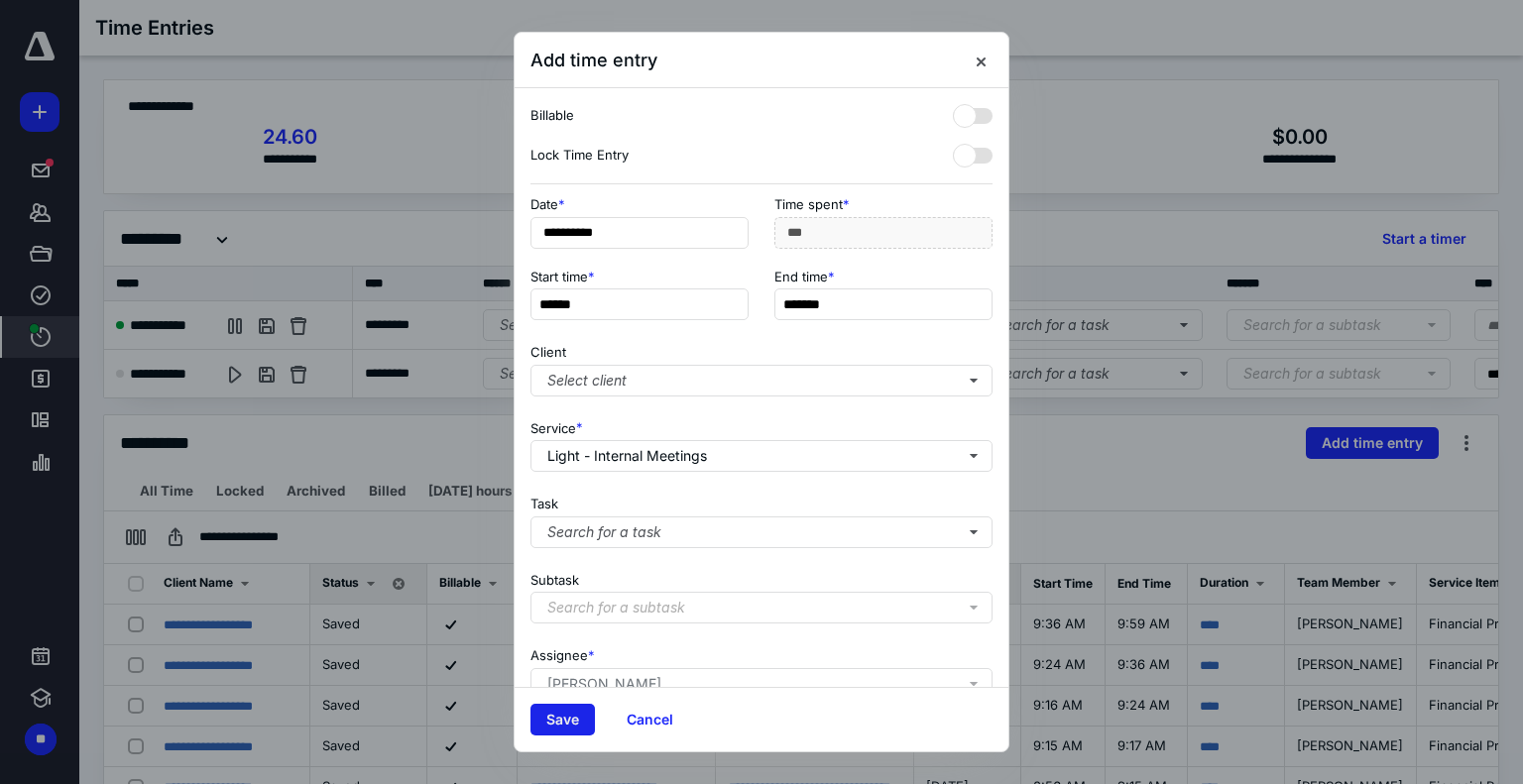 click on "Save" at bounding box center [562, 720] 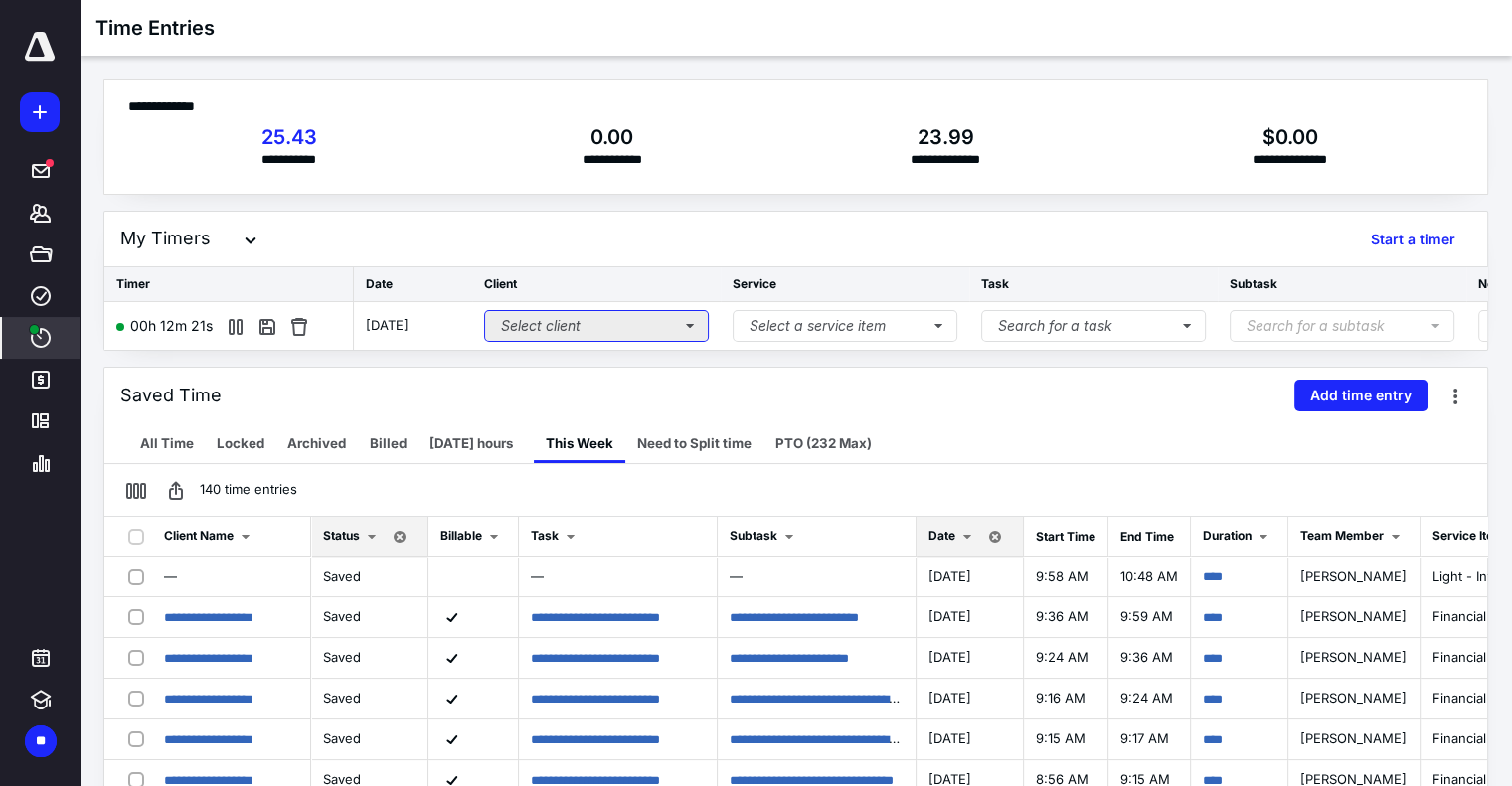 click on "Select client" at bounding box center (596, 326) 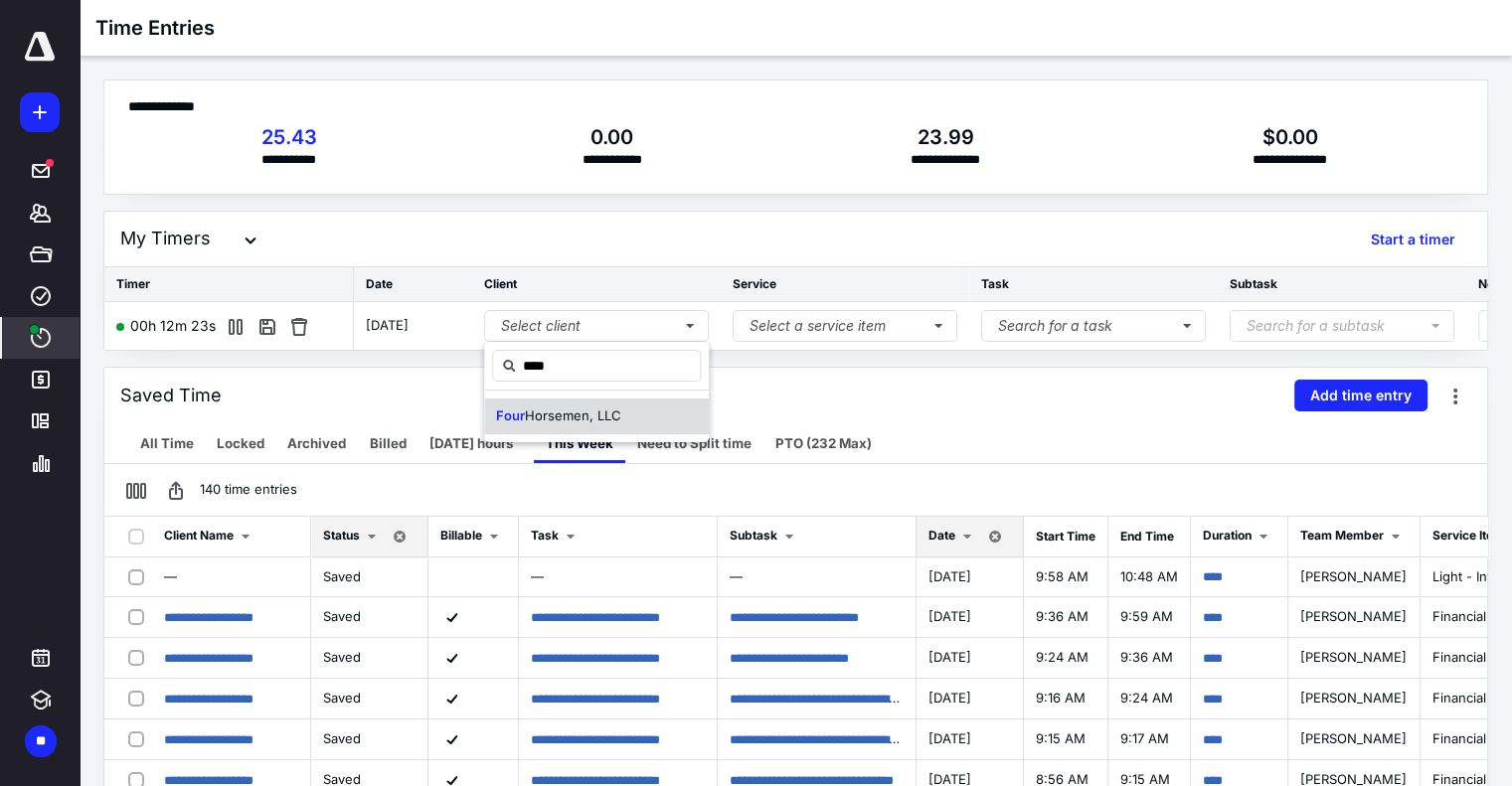 click on "Horsemen, LLC" at bounding box center [573, 415] 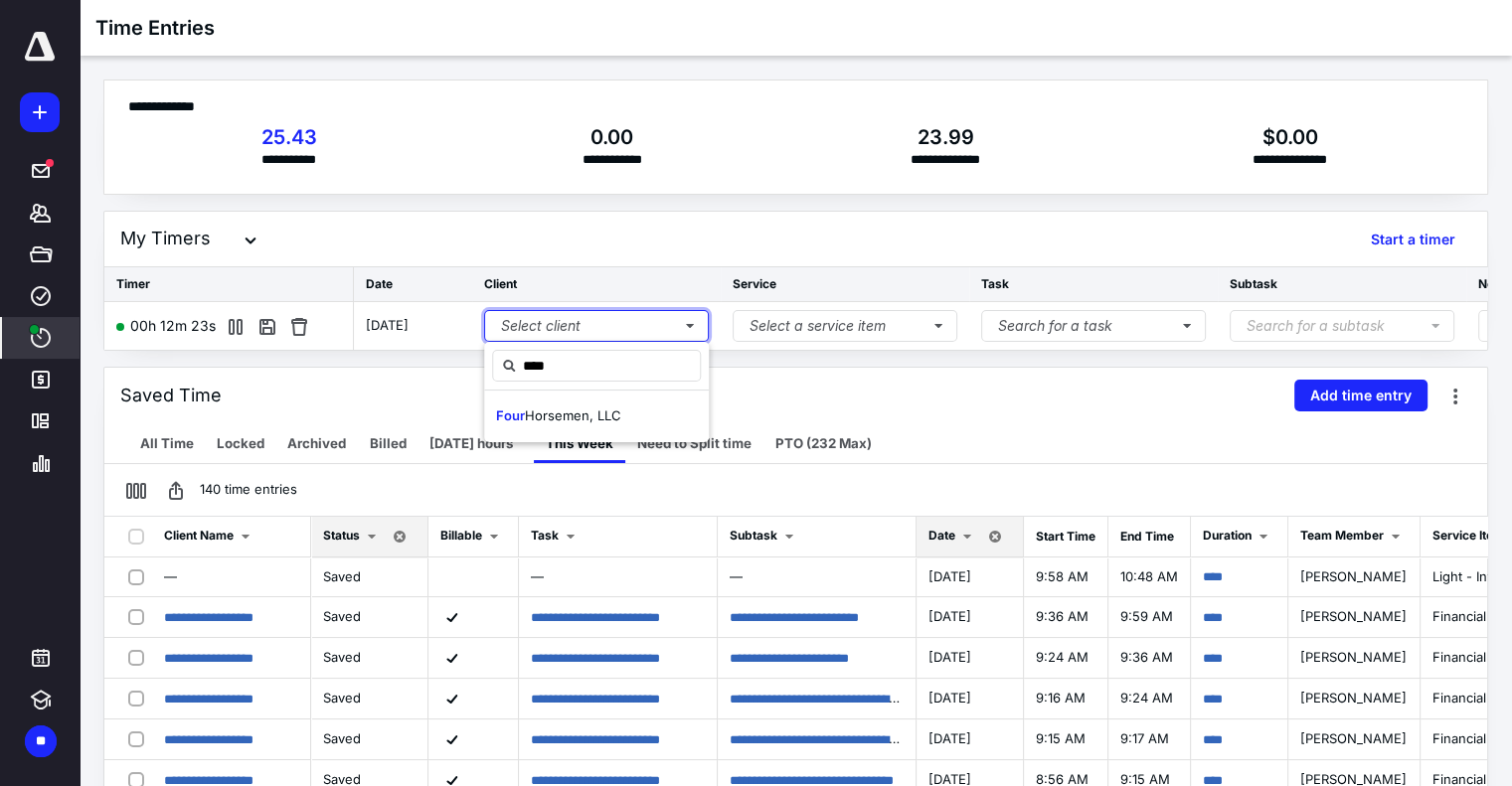 type 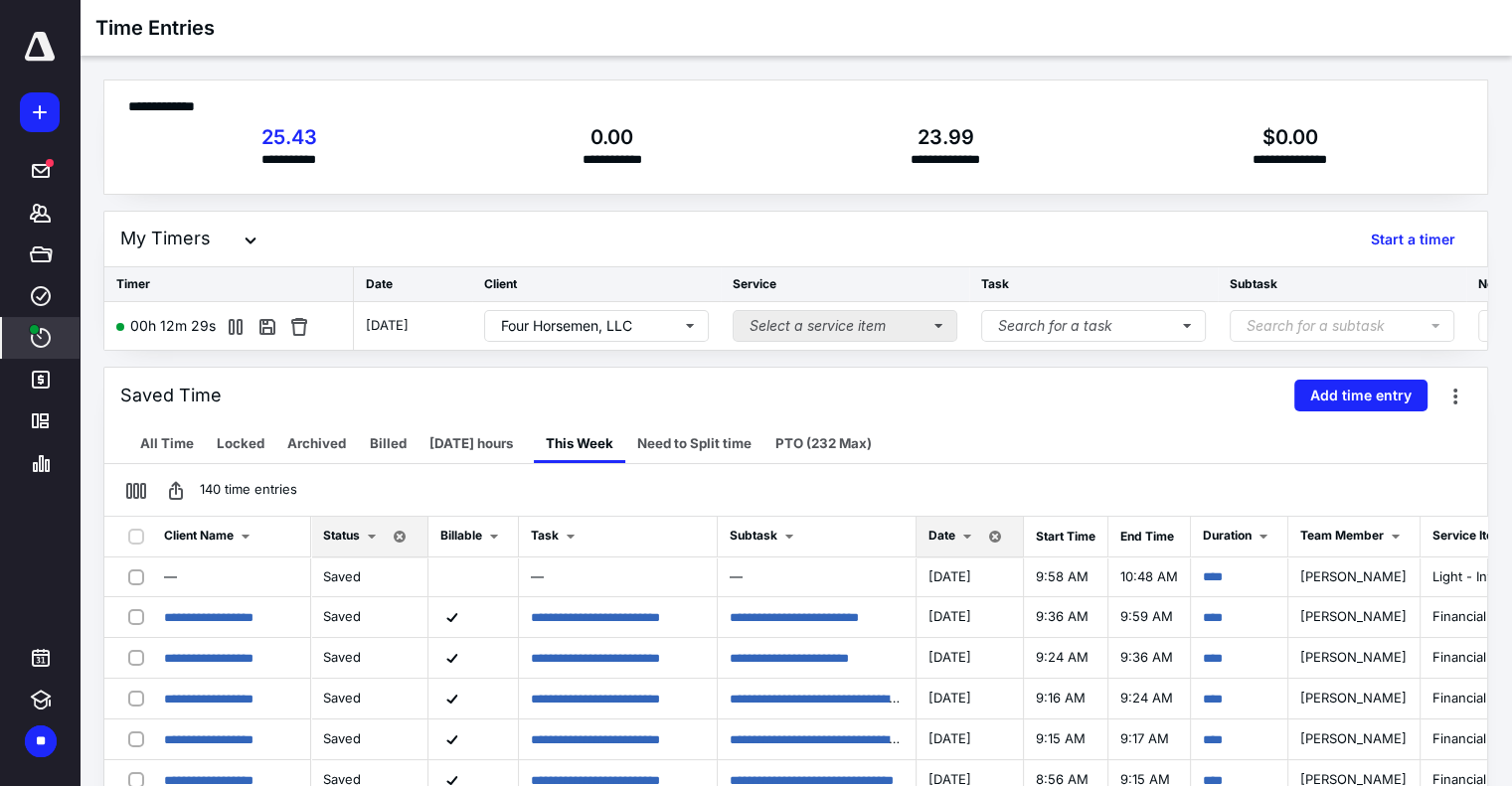 drag, startPoint x: 841, startPoint y: 298, endPoint x: 847, endPoint y: 313, distance: 16.155494 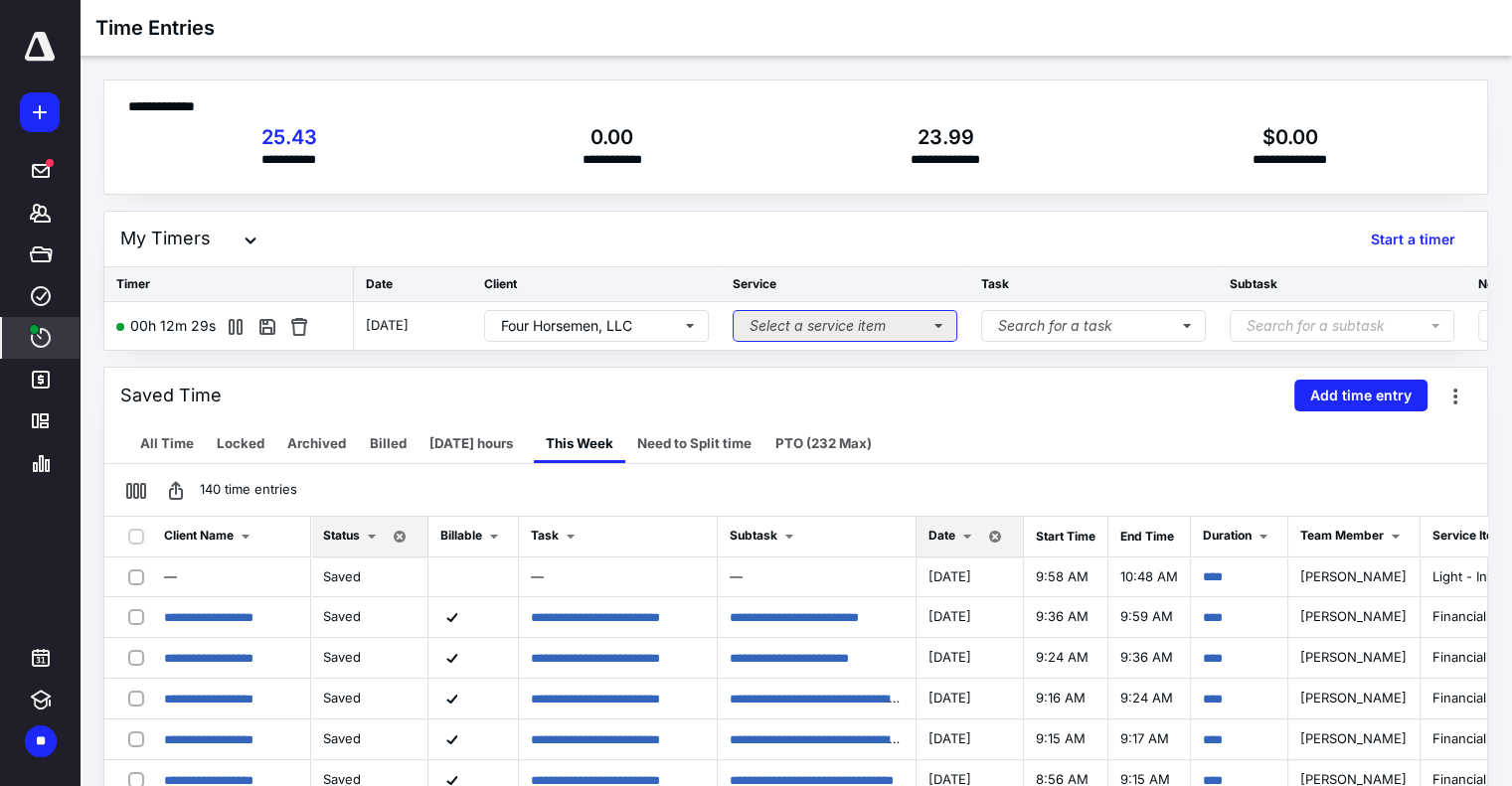 click on "Select a service item" at bounding box center (845, 326) 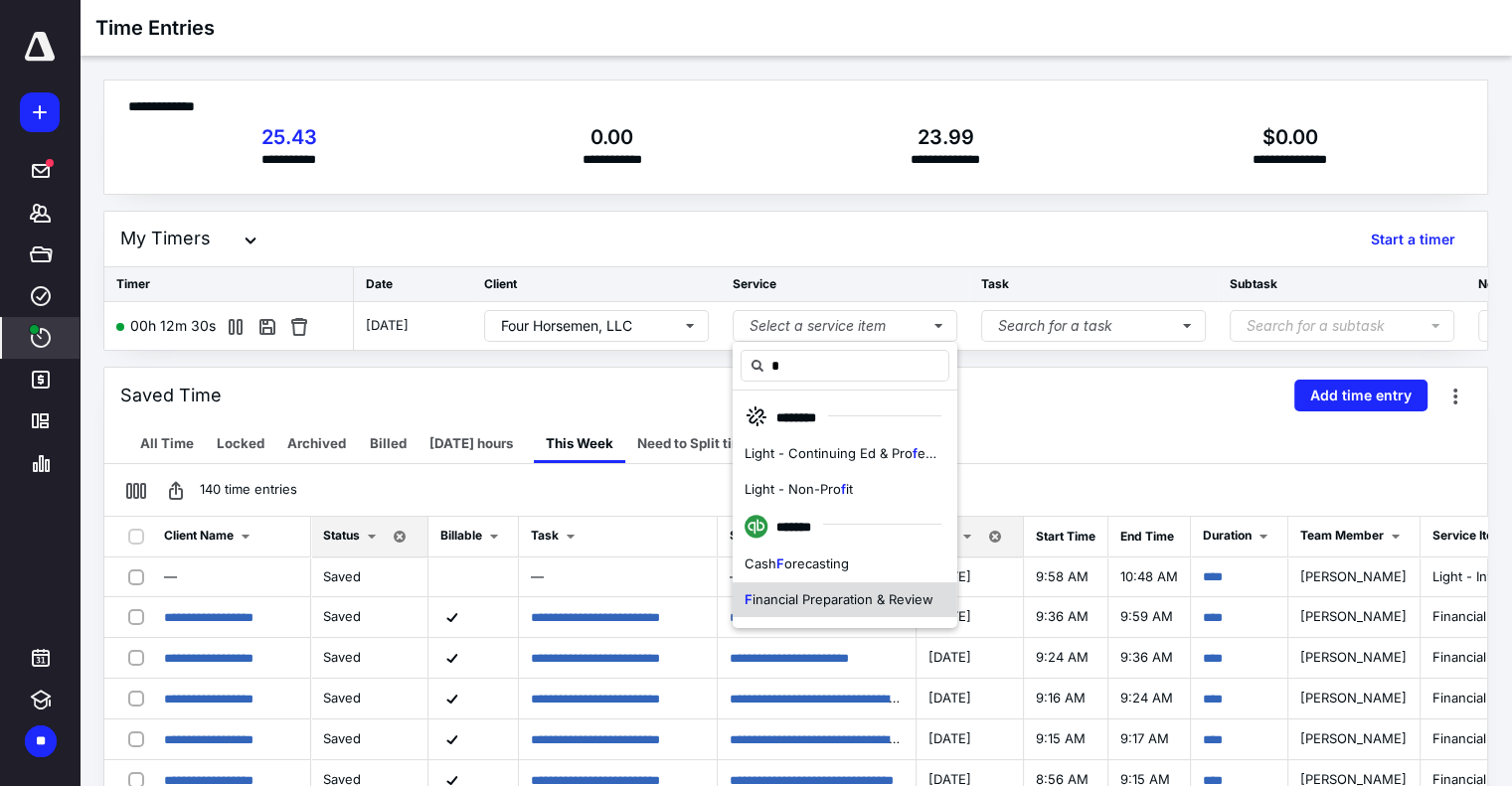 click on "F inancial Preparation & Review" at bounding box center [845, 600] 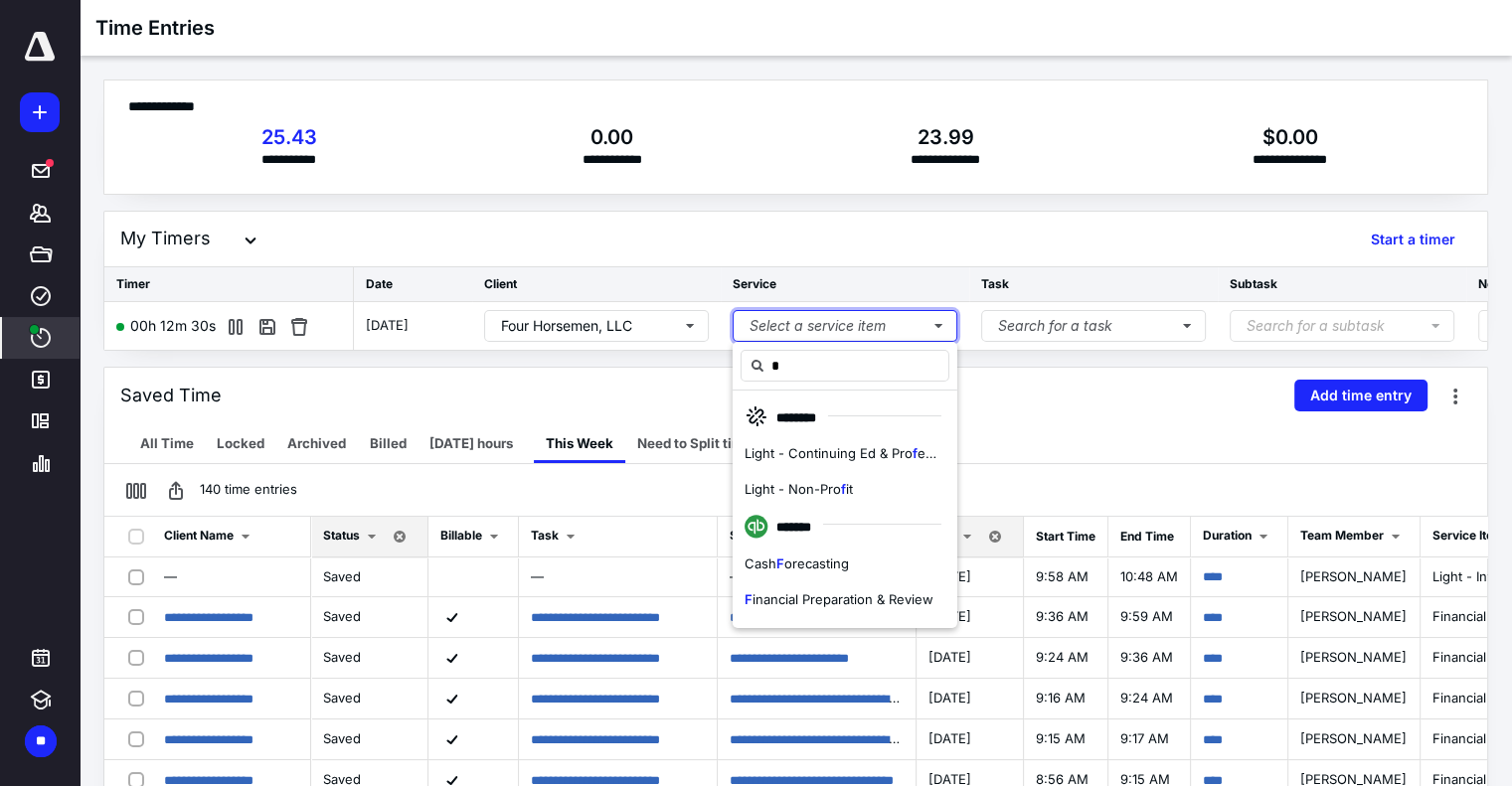 type 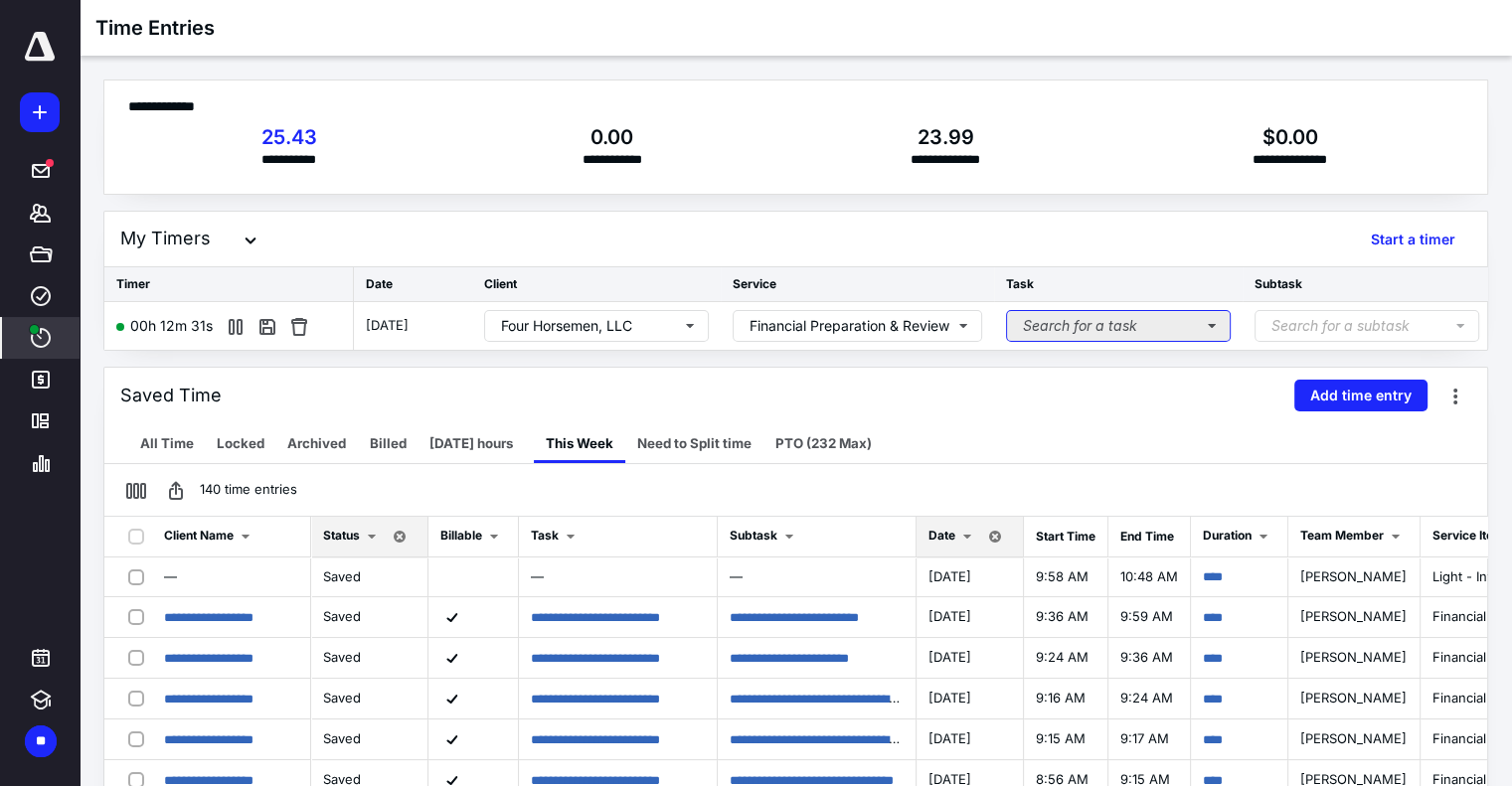 click on "Search for a task" at bounding box center [1118, 326] 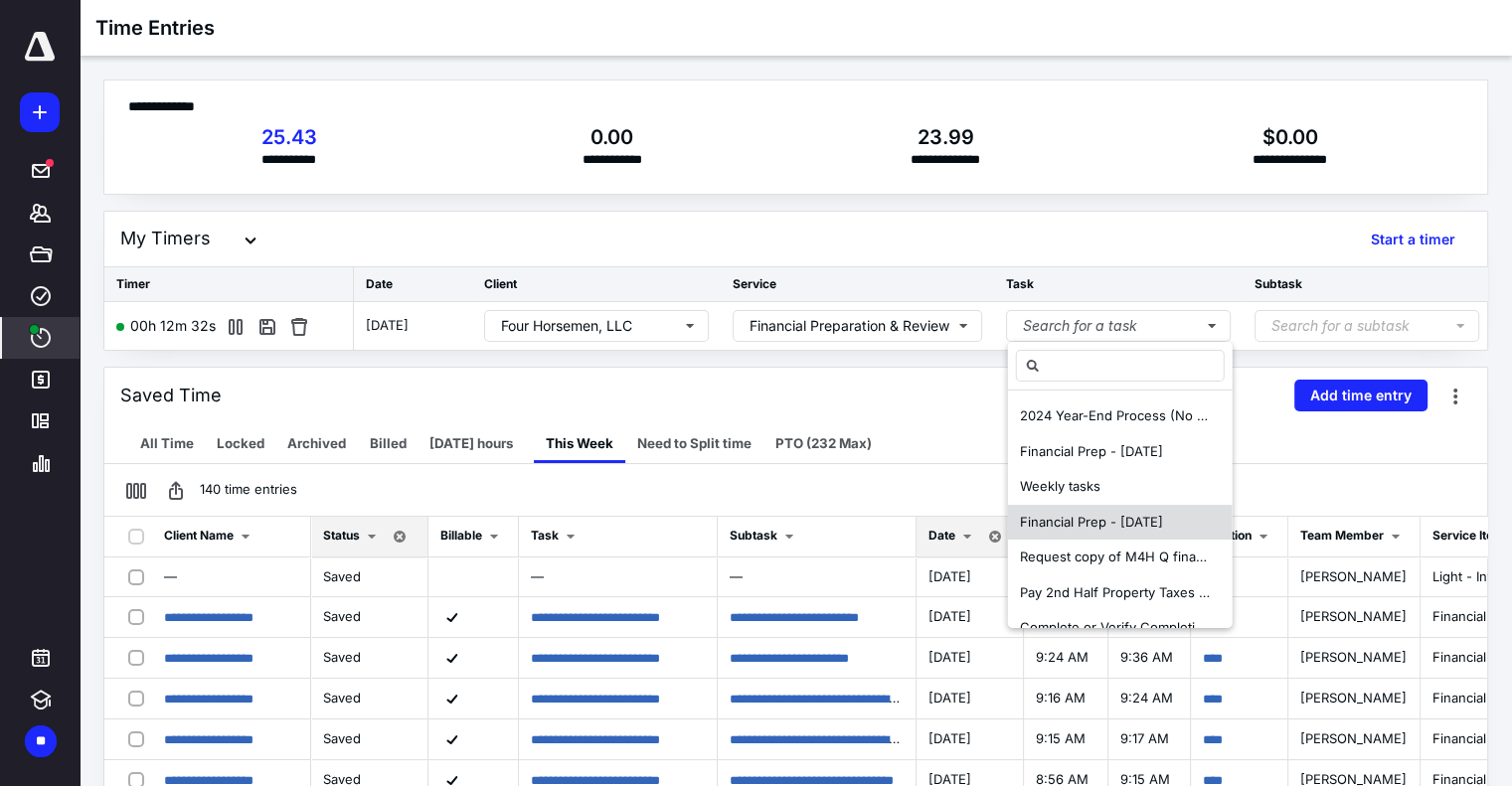 click on "Financial Prep - June 2025" at bounding box center (1092, 522) 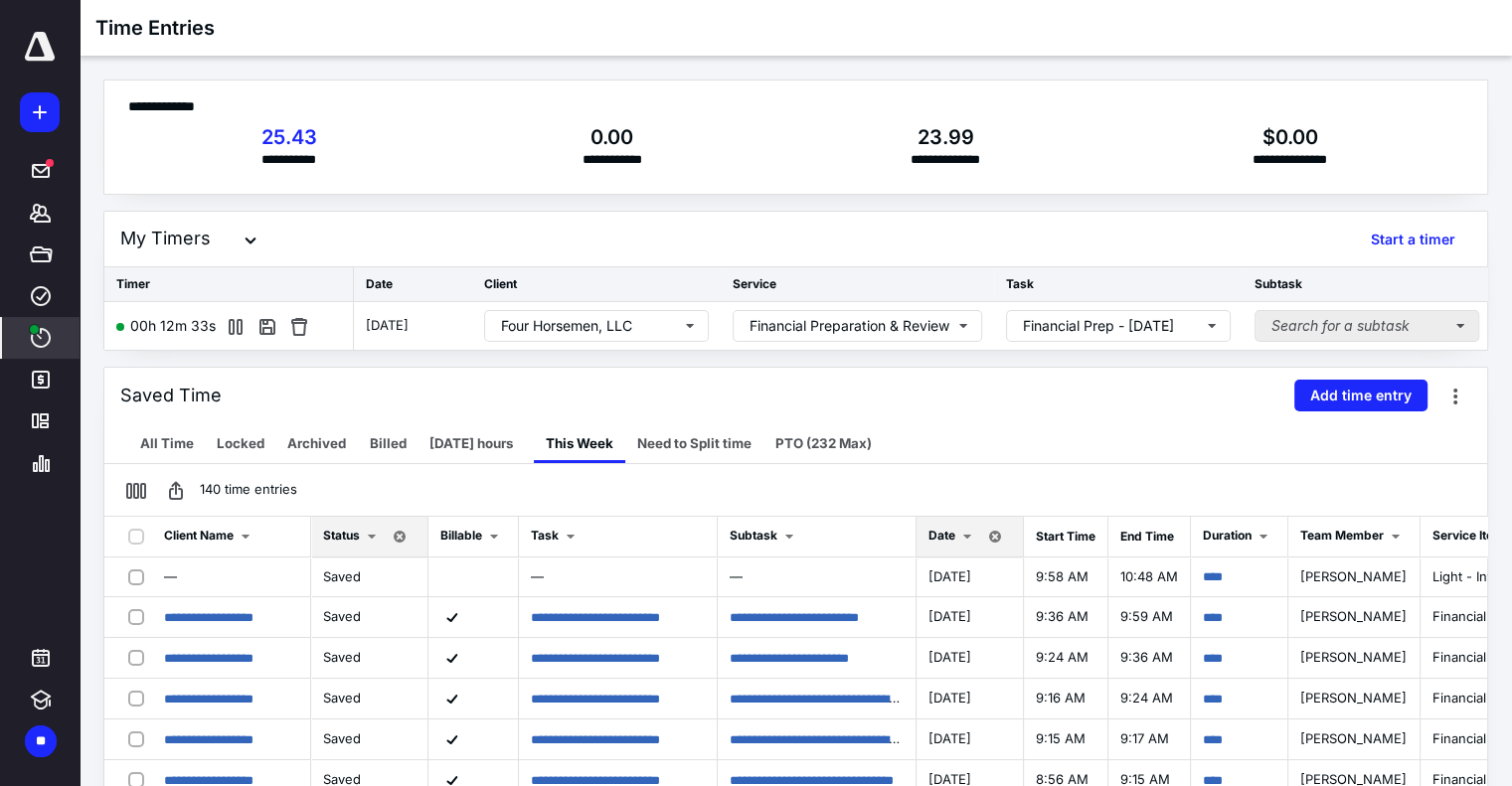 drag, startPoint x: 1316, startPoint y: 306, endPoint x: 1323, endPoint y: 317, distance: 13.038405 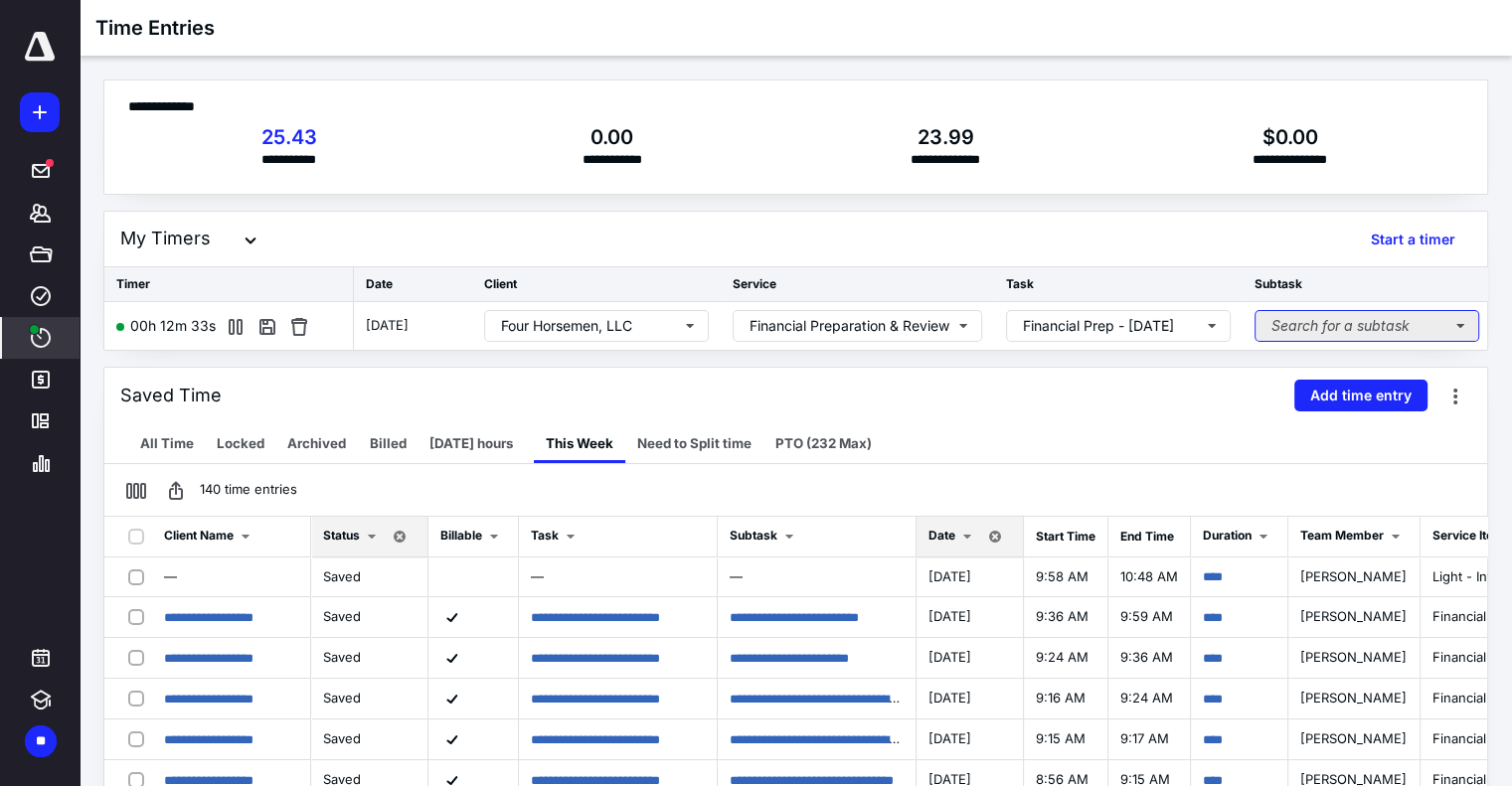 click on "Search for a subtask" at bounding box center [1367, 326] 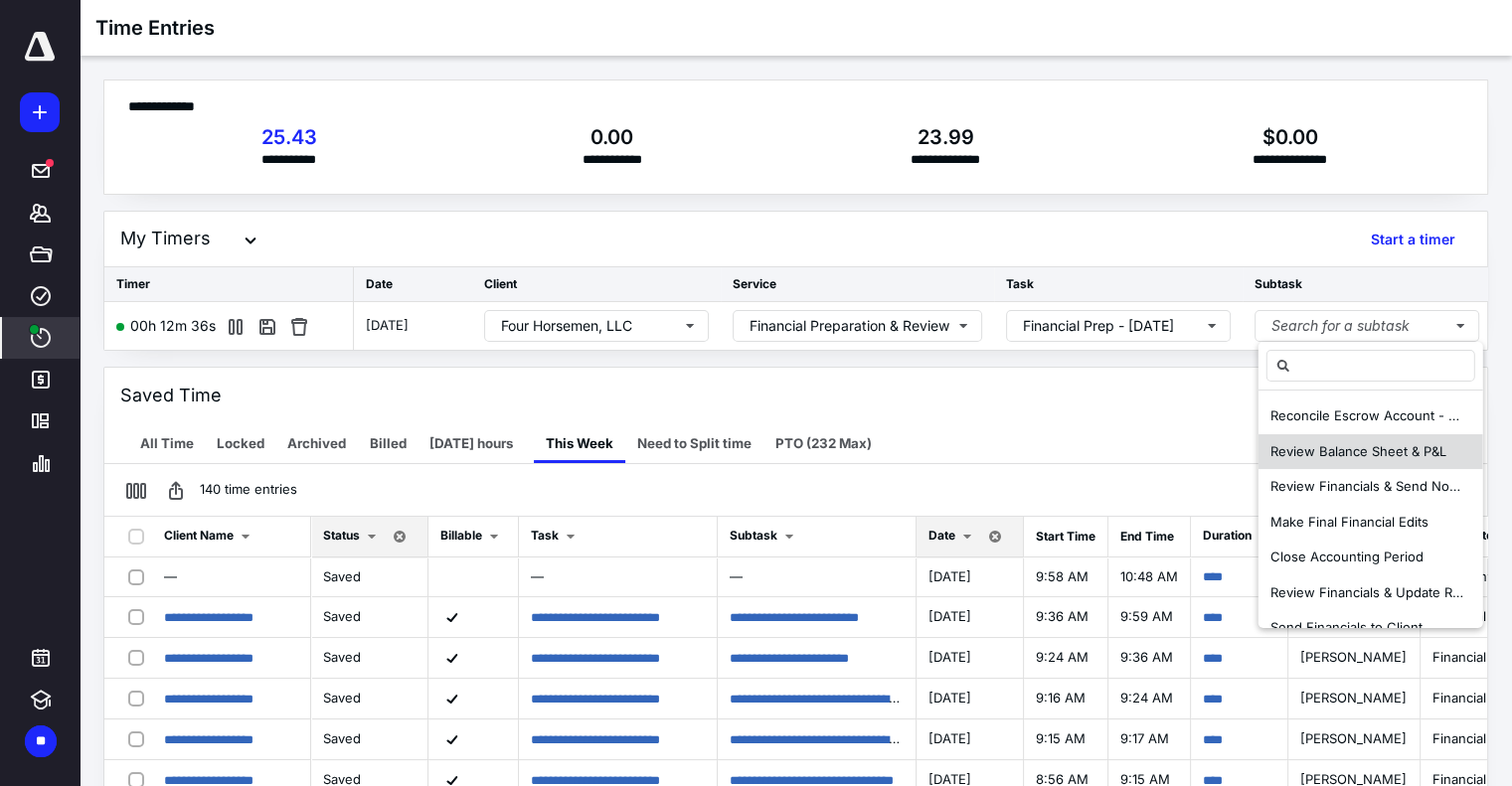 click on "Review Balance Sheet & P&L" at bounding box center (1371, 452) 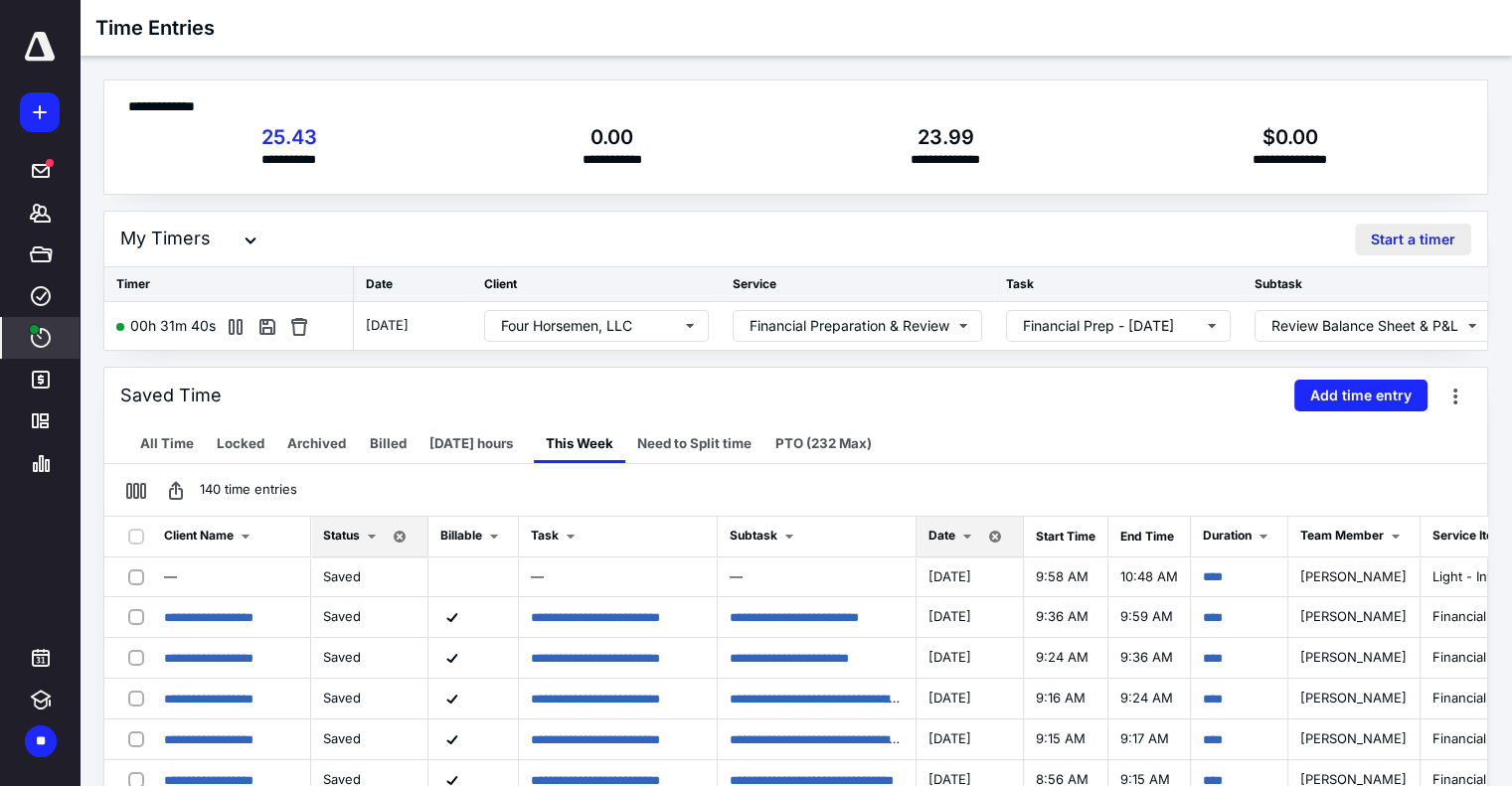 drag, startPoint x: 1436, startPoint y: 241, endPoint x: 1418, endPoint y: 239, distance: 18.11077 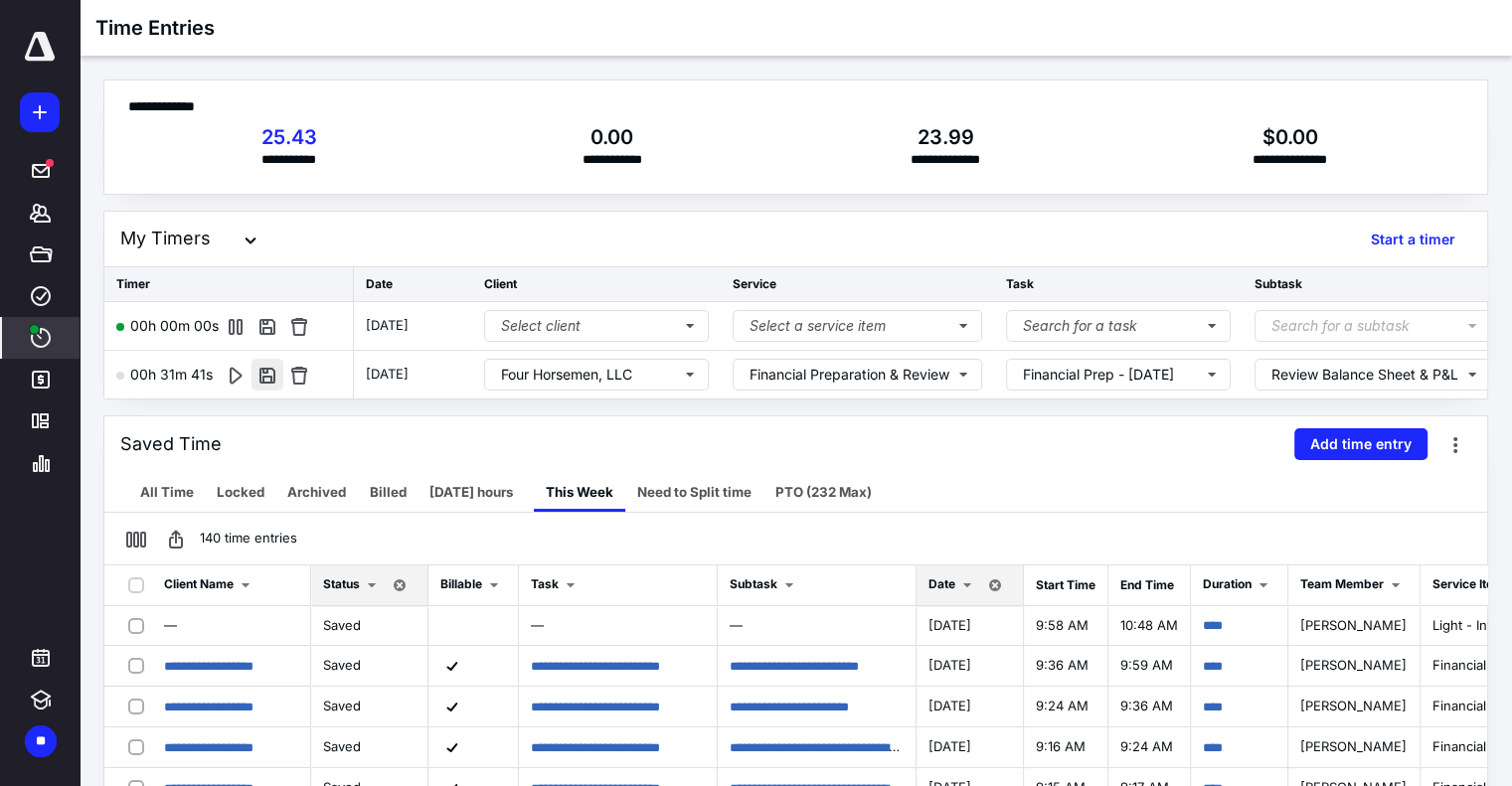 click at bounding box center [267, 375] 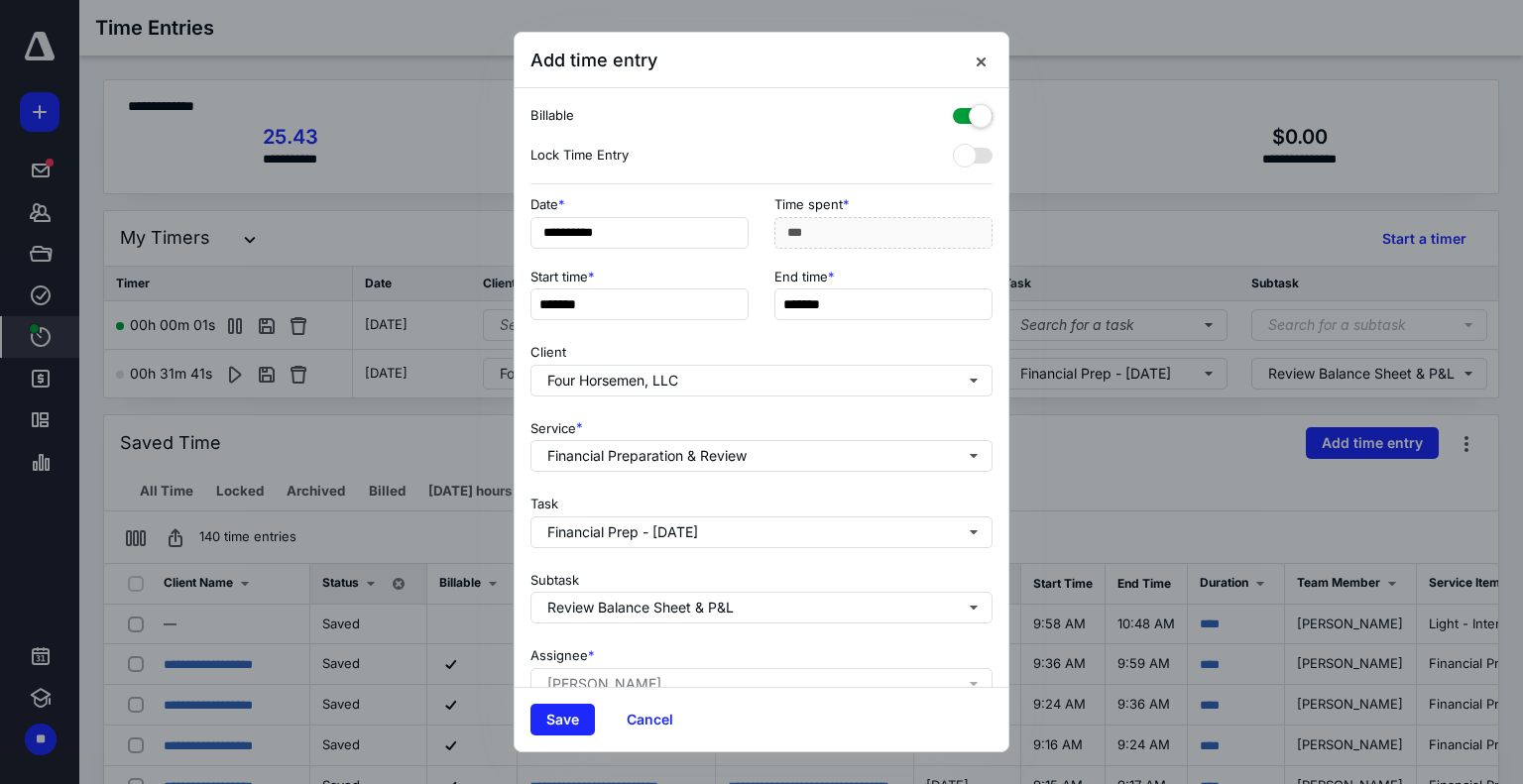 drag, startPoint x: 563, startPoint y: 713, endPoint x: 504, endPoint y: 585, distance: 140.94325 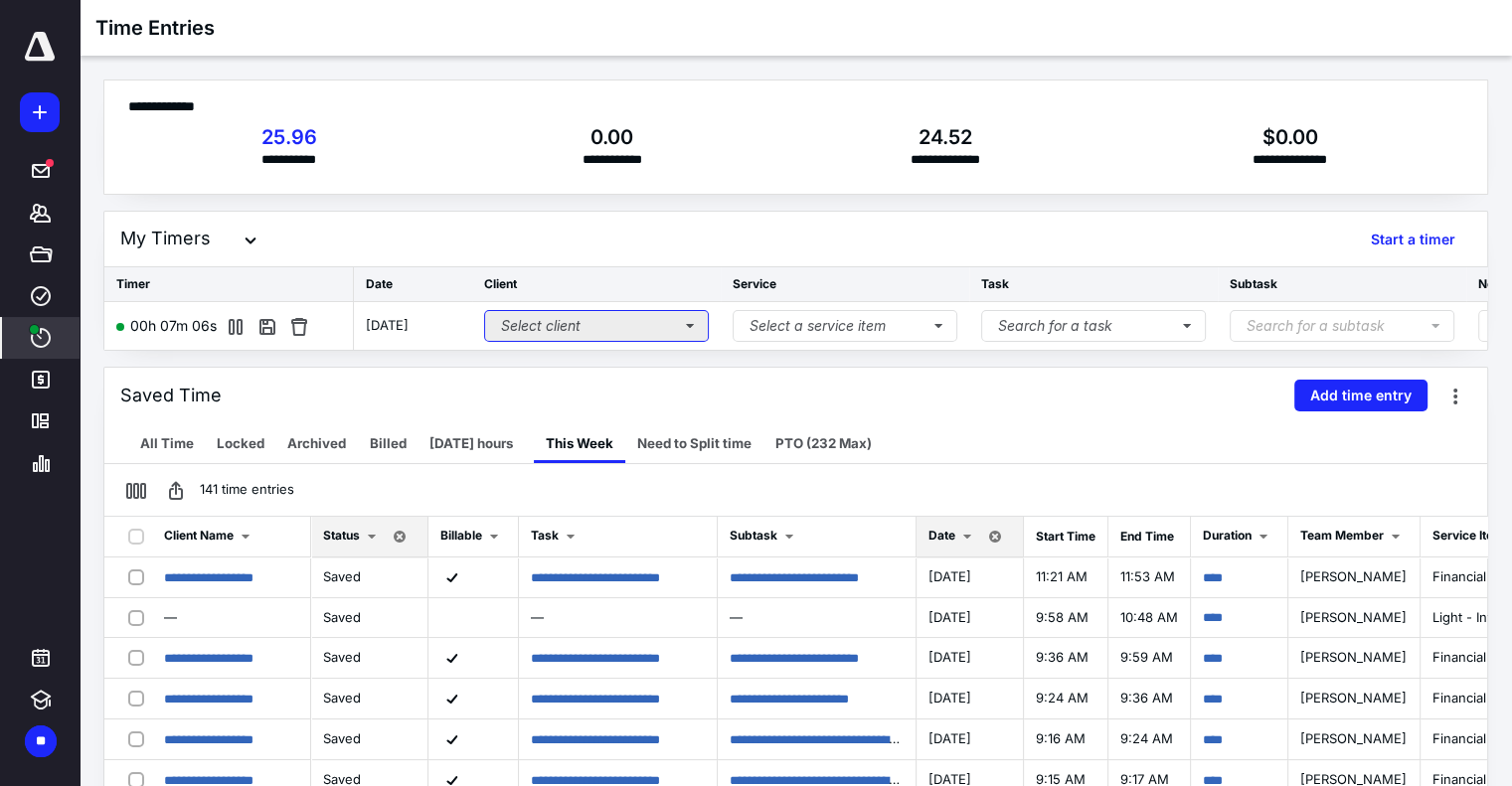 click on "Select client" at bounding box center (596, 326) 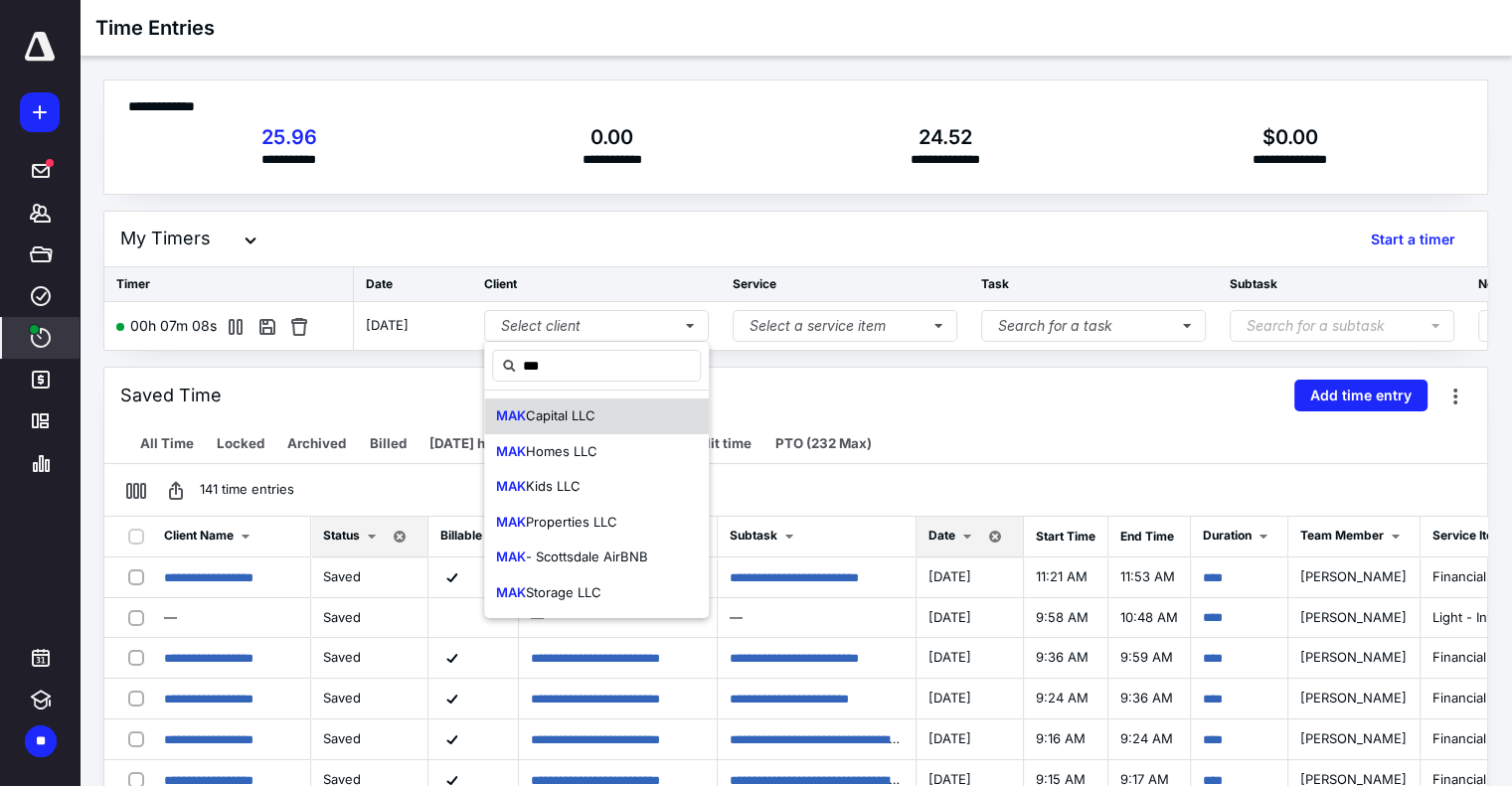 click on "Capital LLC" at bounding box center (561, 415) 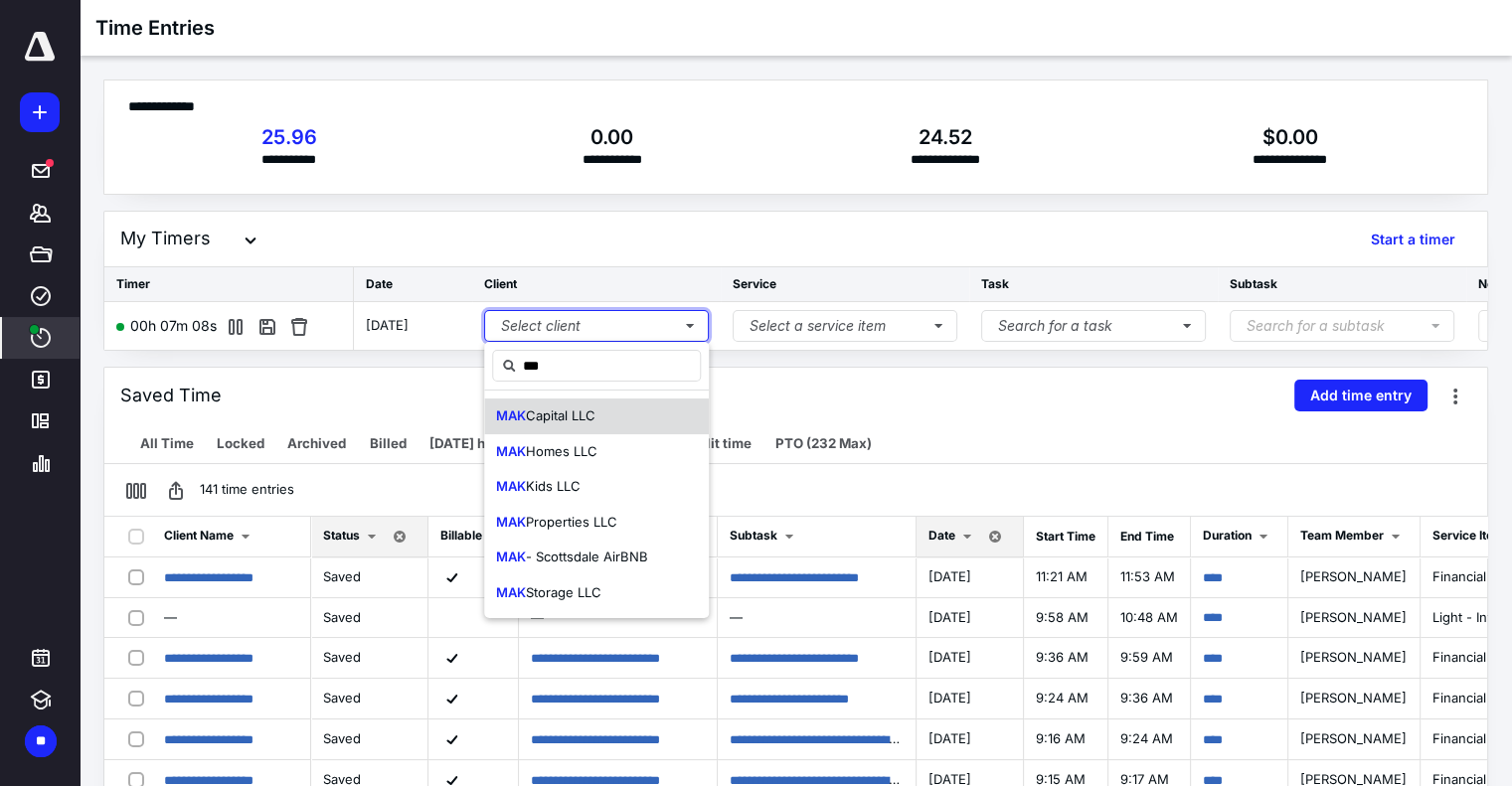 type 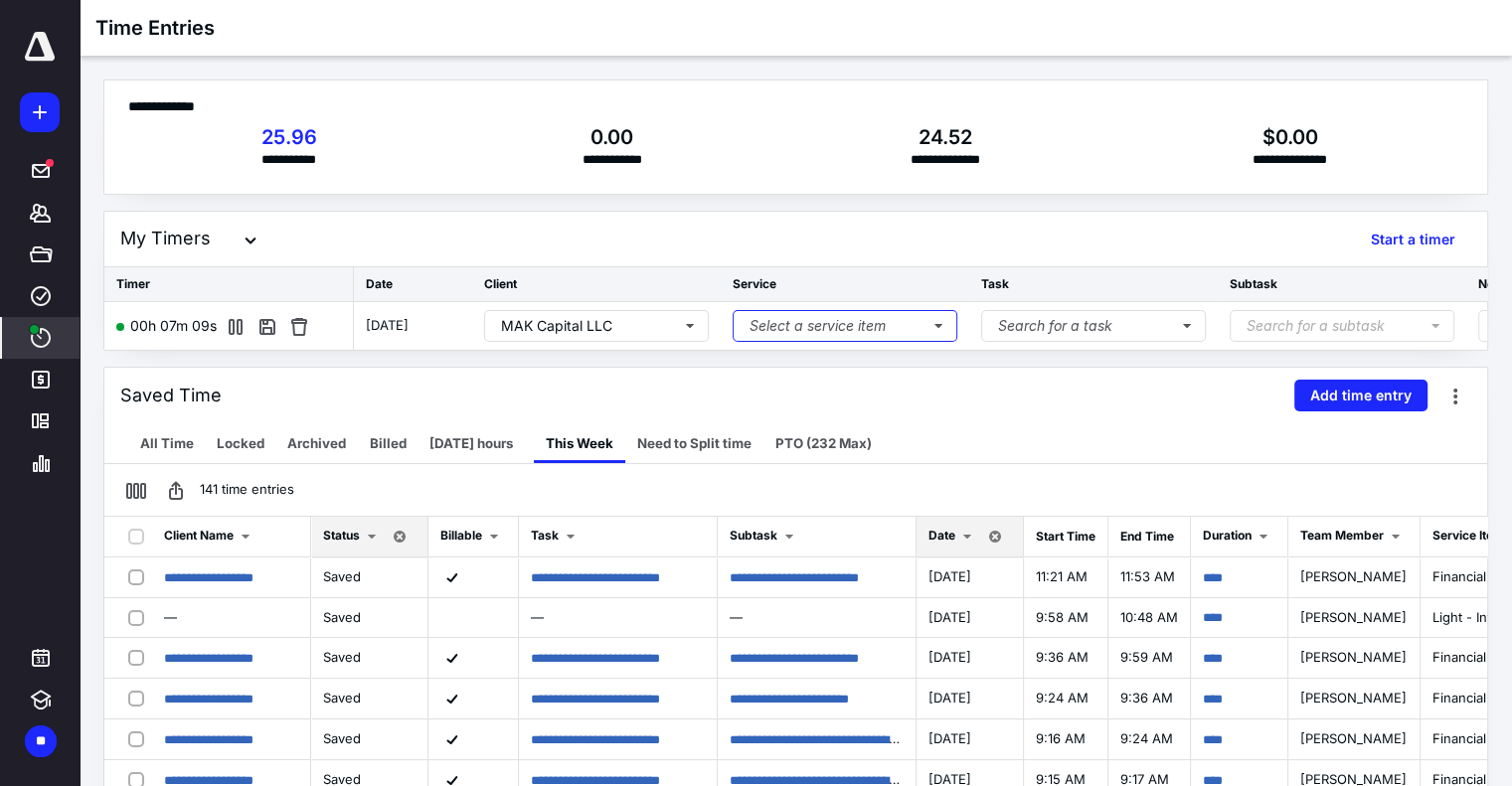 drag, startPoint x: 795, startPoint y: 327, endPoint x: 834, endPoint y: 309, distance: 42.953463 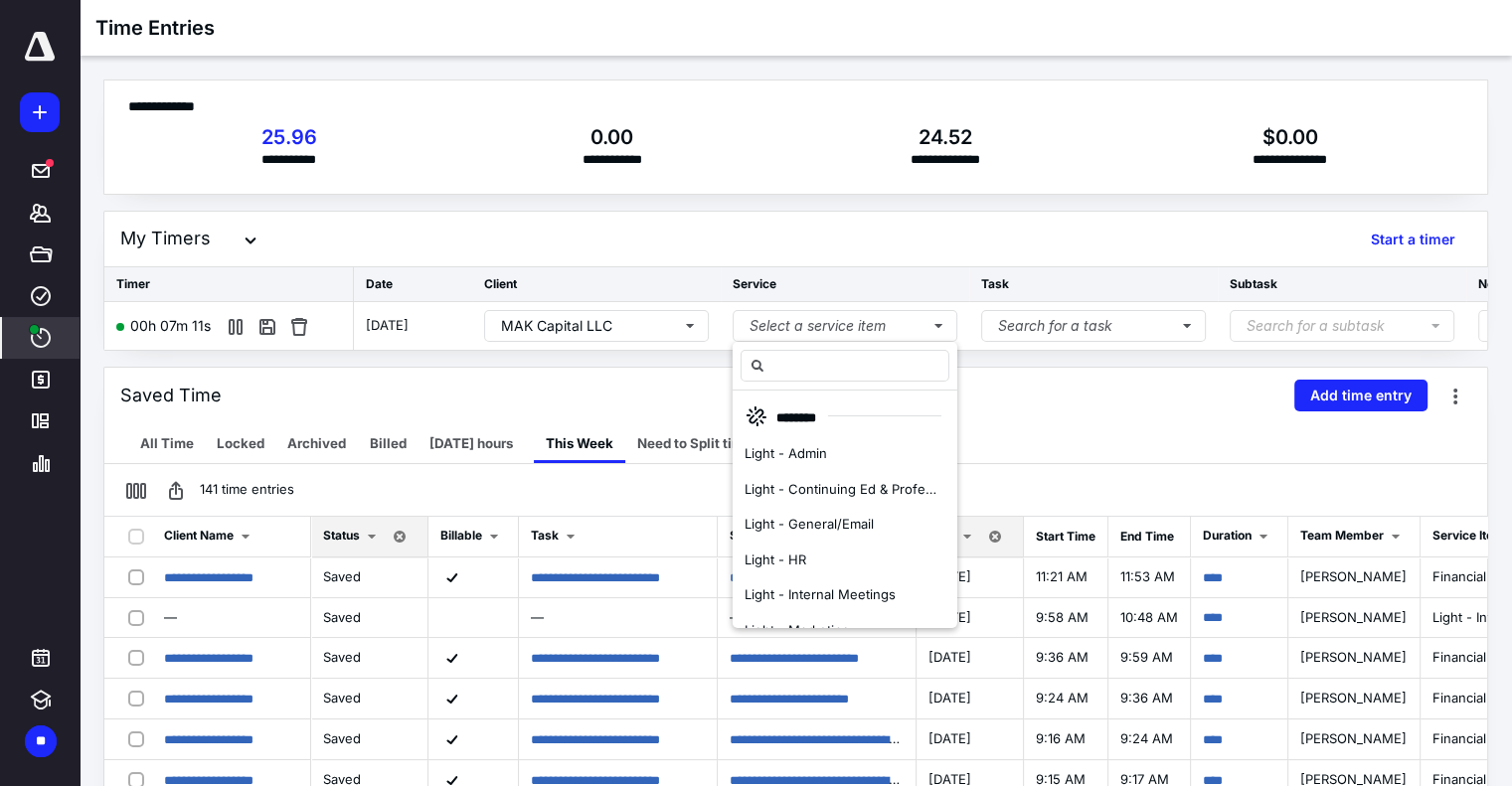 type on "*" 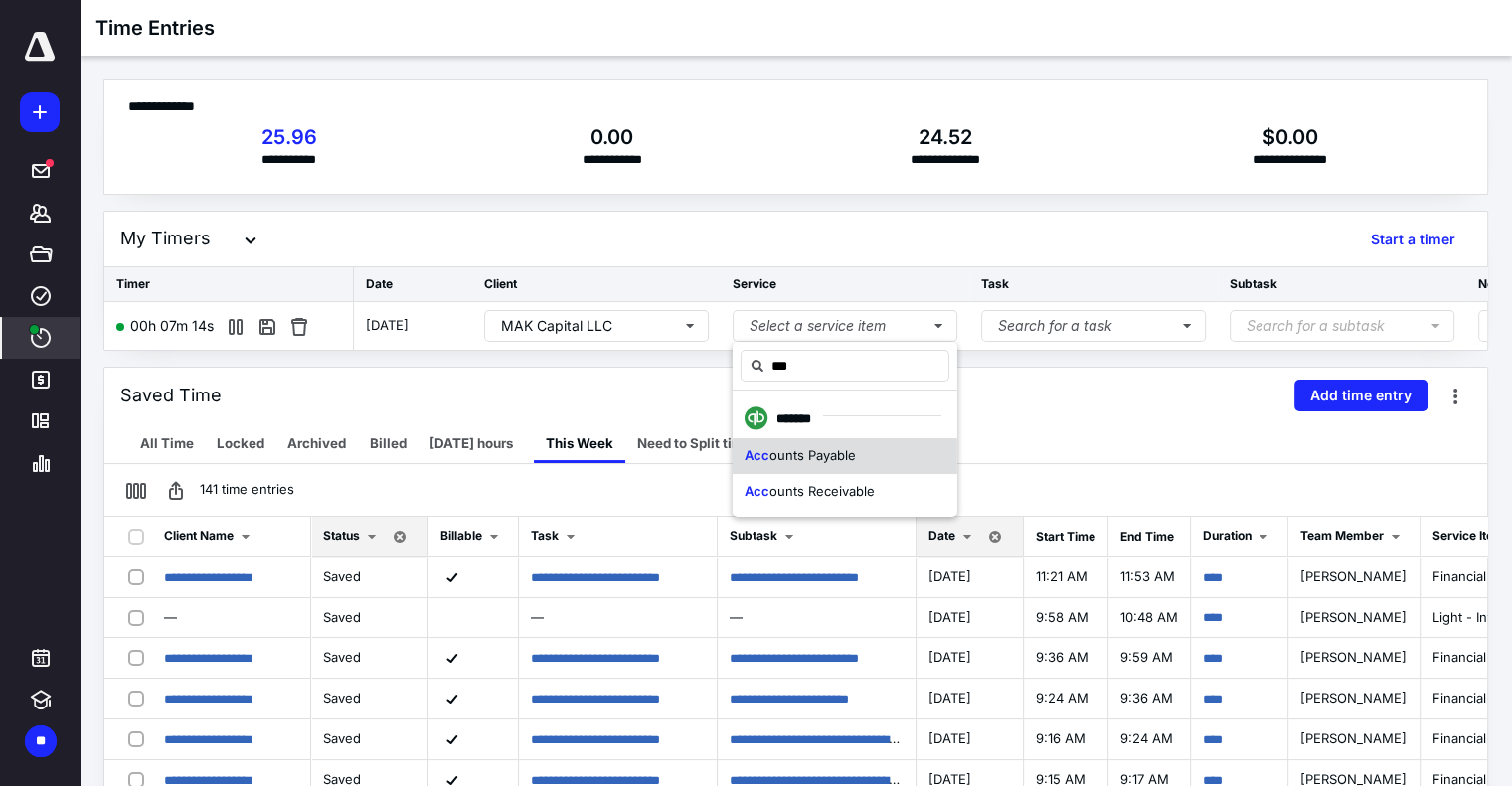 drag, startPoint x: 870, startPoint y: 455, endPoint x: 1025, endPoint y: 350, distance: 187.21645 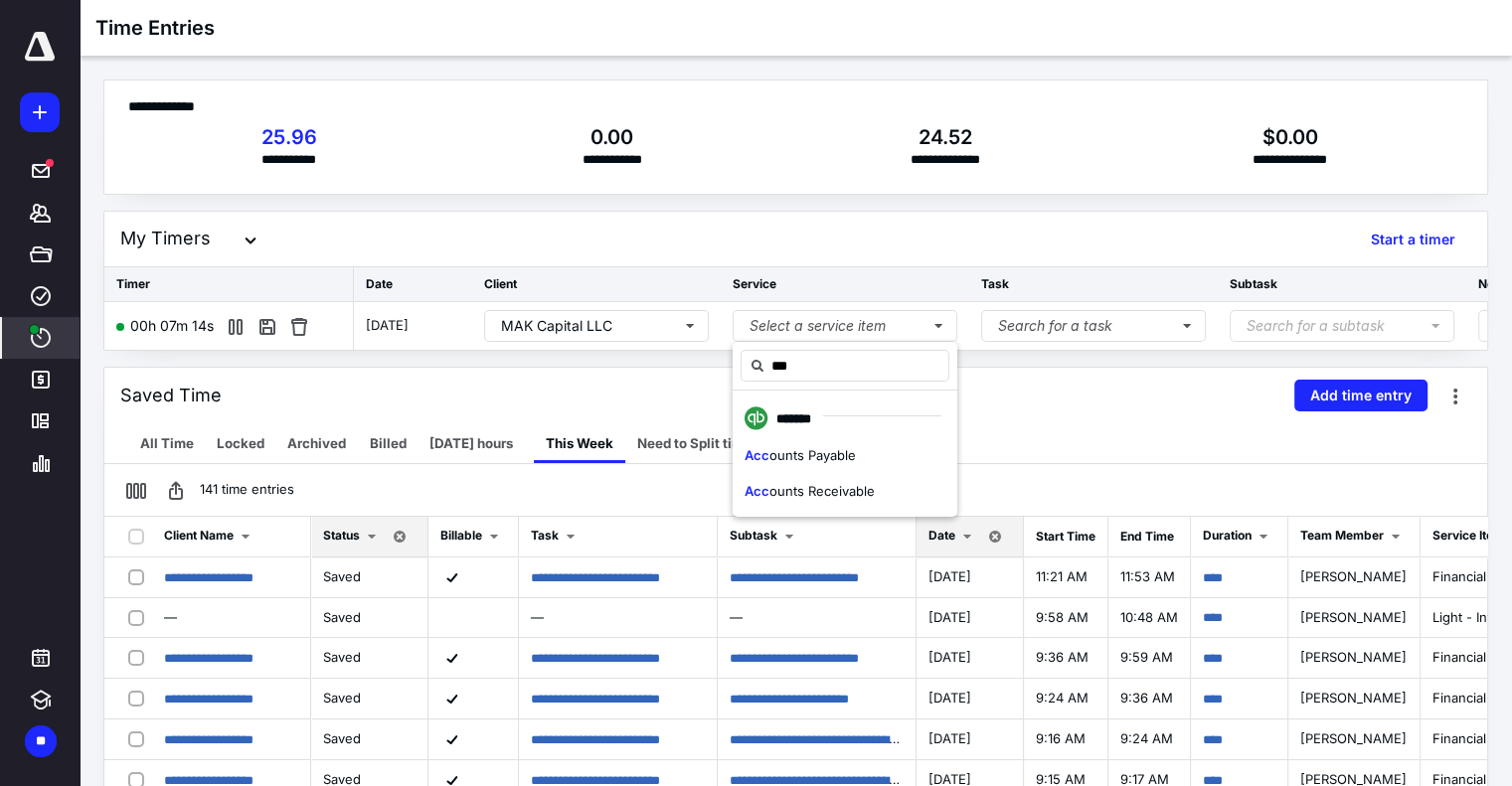 click on "Acc ounts Payable" at bounding box center (845, 456) 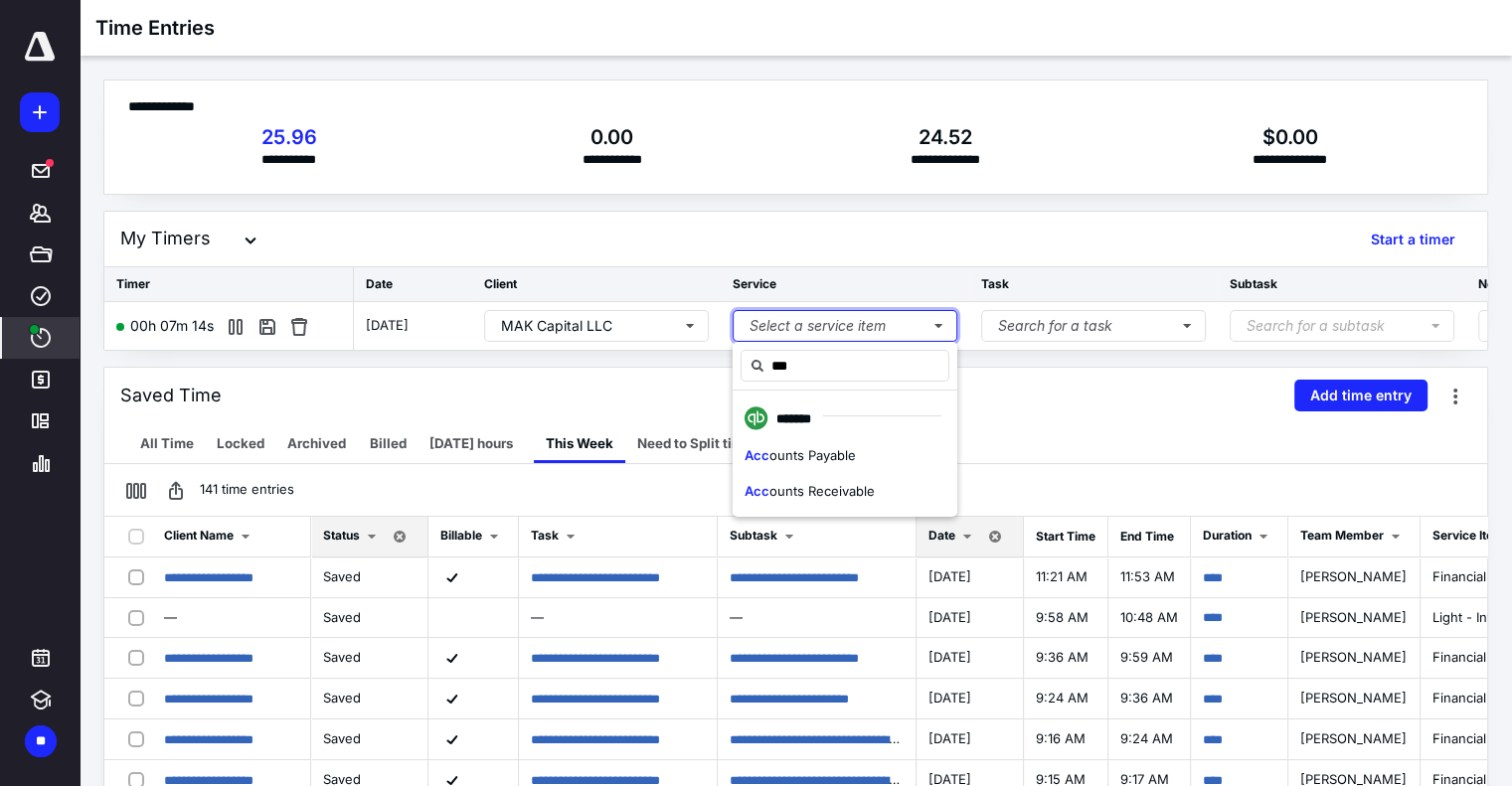 type 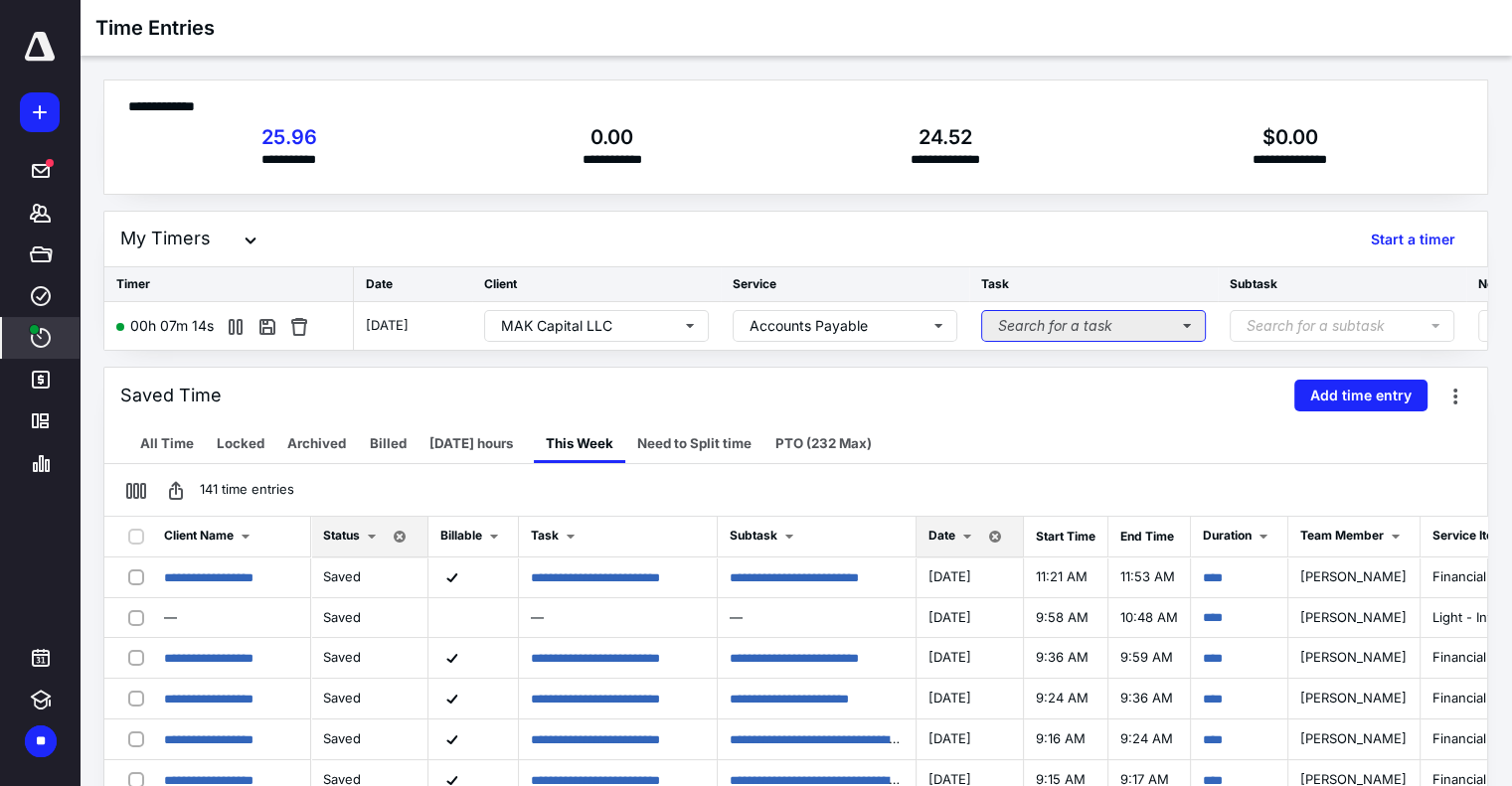 click on "Search for a task" at bounding box center [1093, 326] 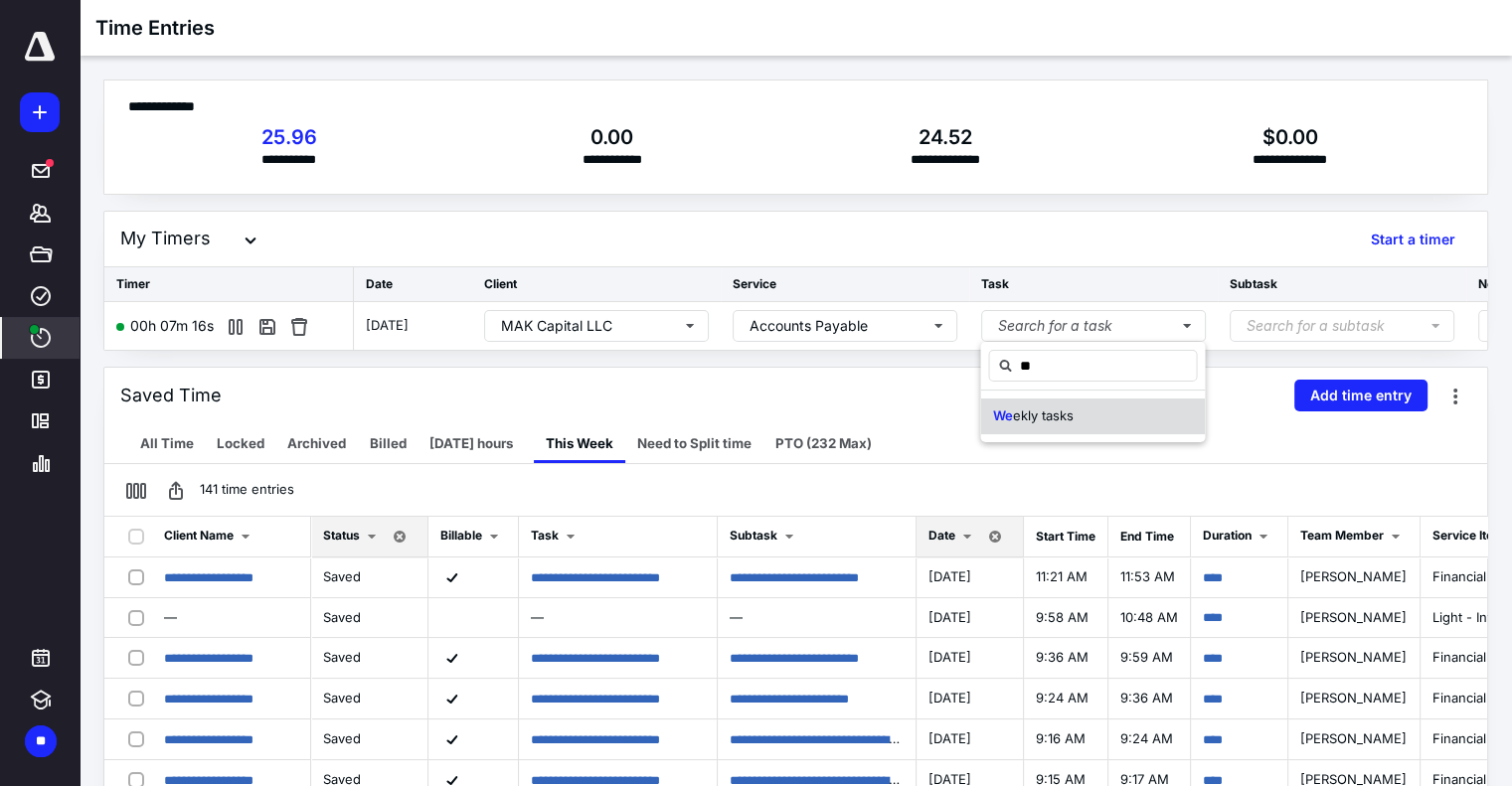 click on "We ekly tasks" at bounding box center (1092, 416) 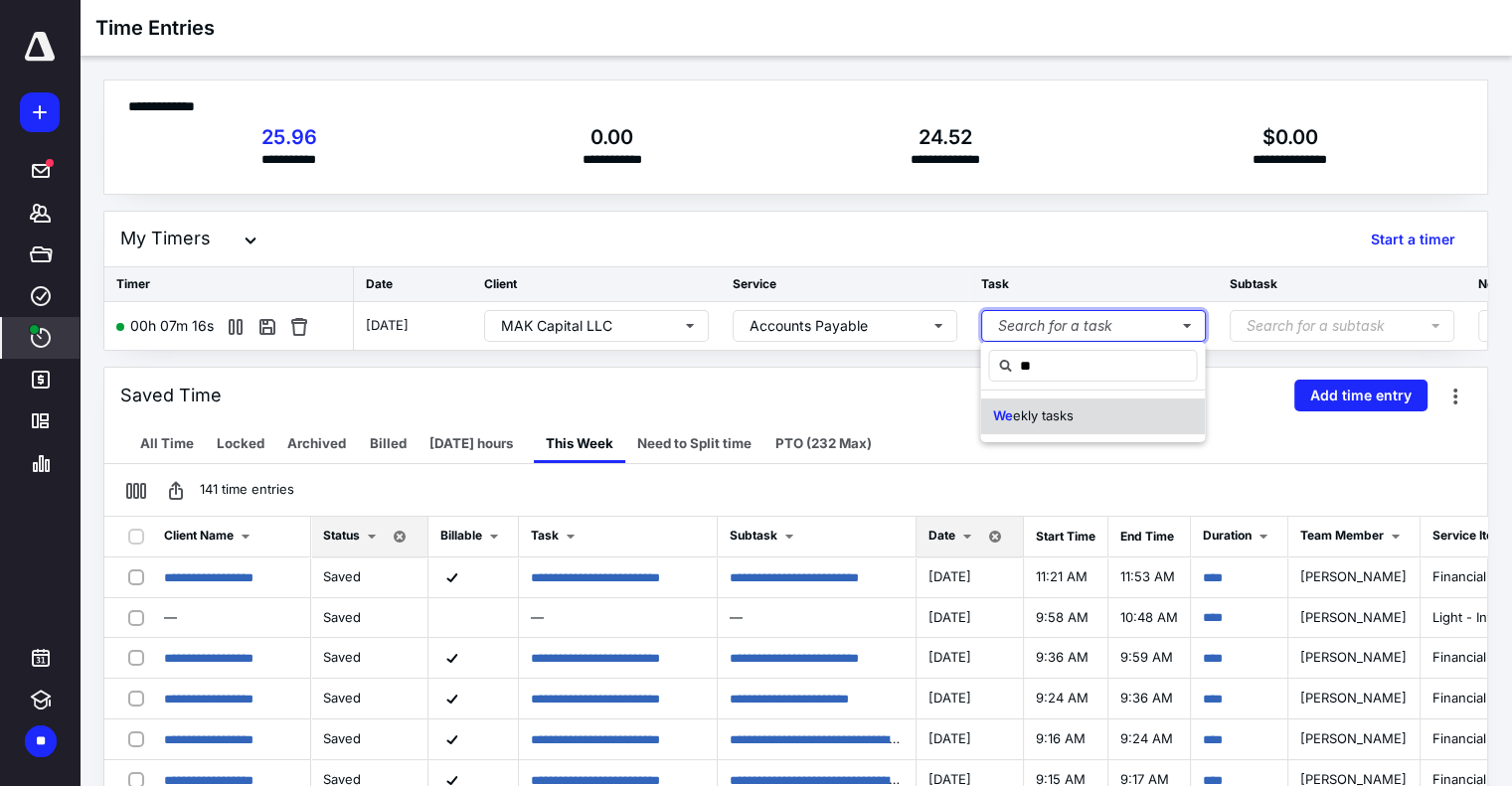 type 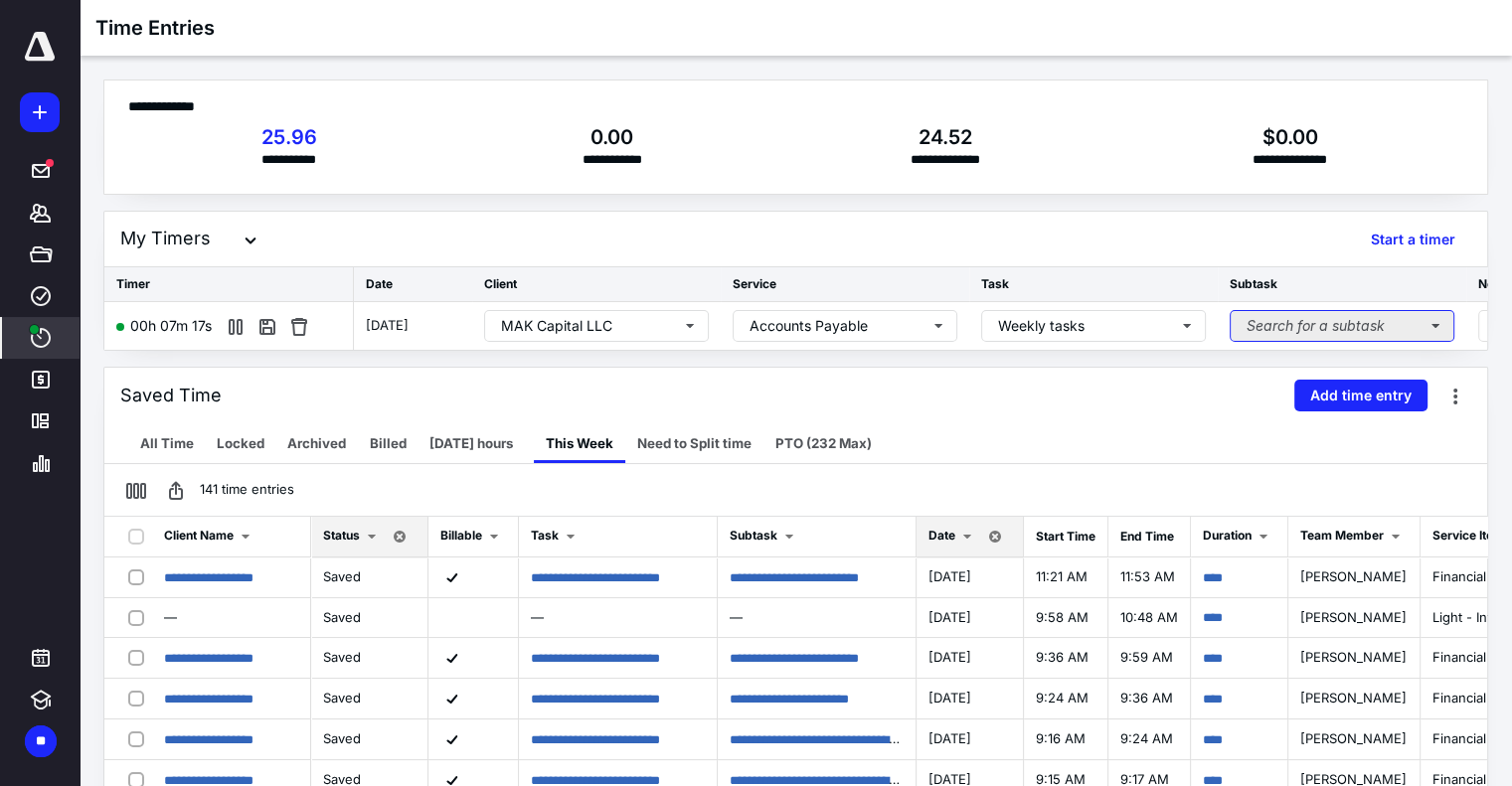 click on "Search for a subtask" at bounding box center [1342, 326] 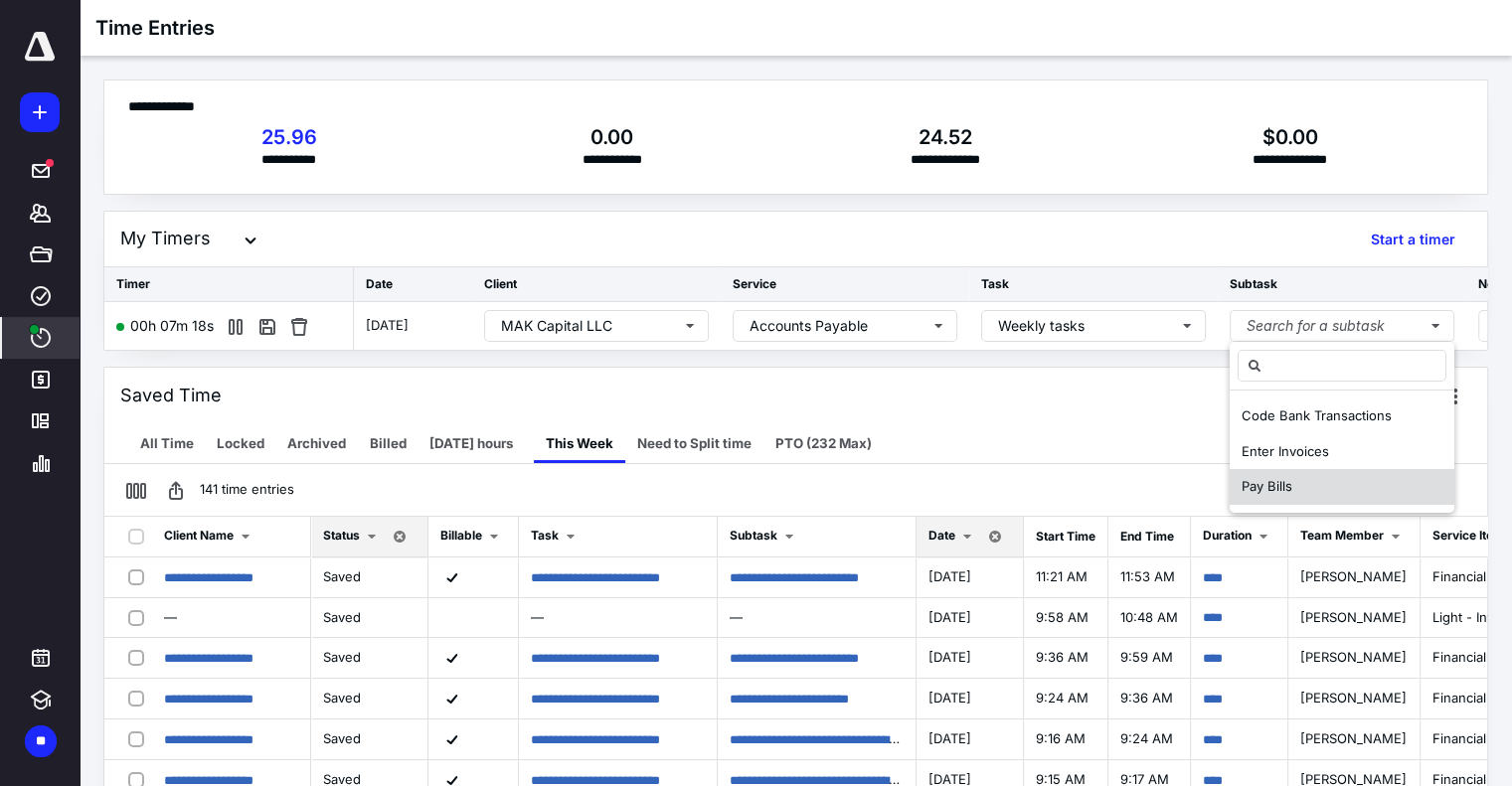 drag, startPoint x: 1320, startPoint y: 483, endPoint x: 1108, endPoint y: 460, distance: 213.24399 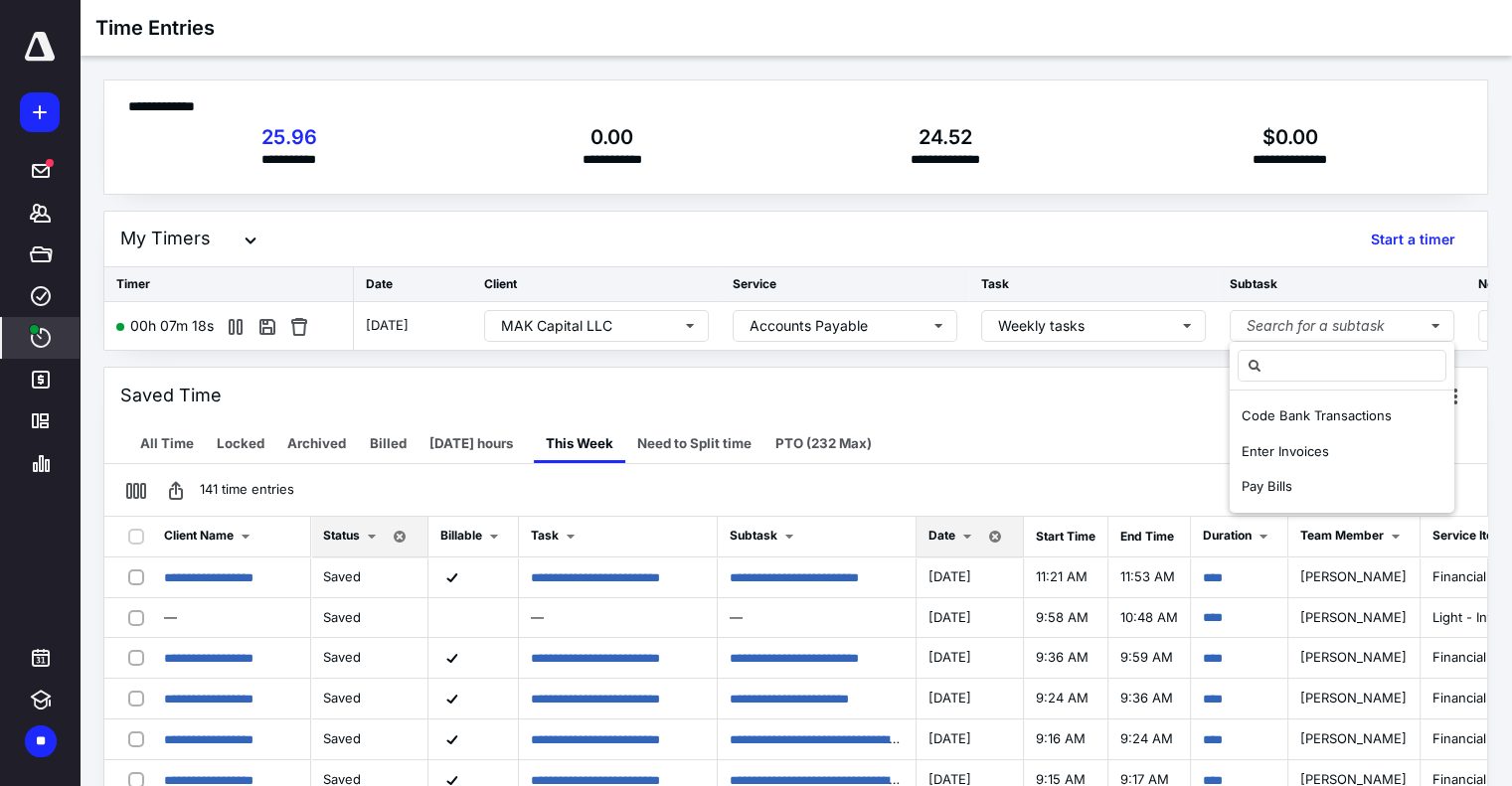 click on "Pay Bills" at bounding box center (1342, 487) 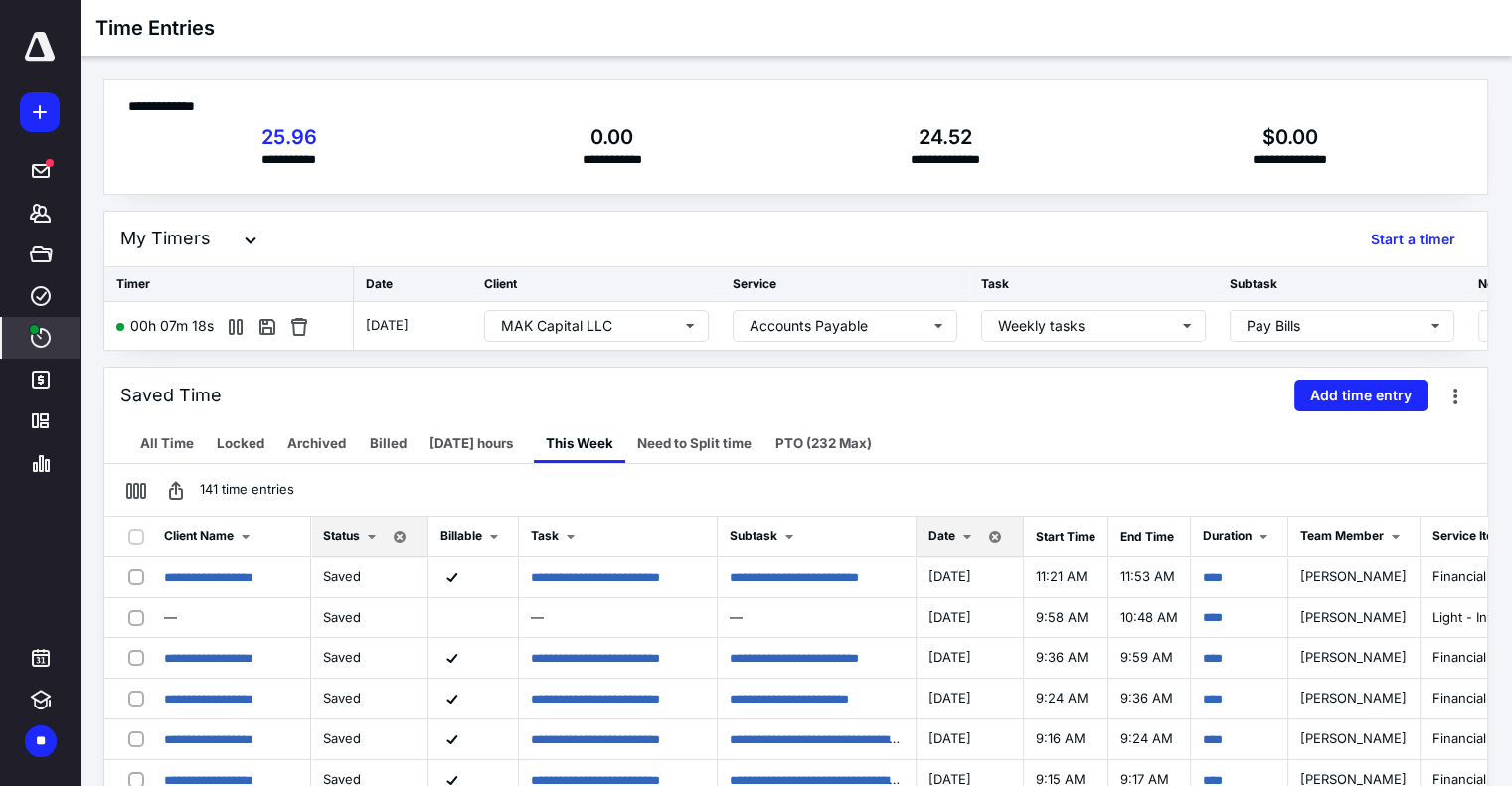 click on "All Time Locked Archived Billed Today's hours This Week Need to Split time PTO (232 Max)" at bounding box center [795, 443] 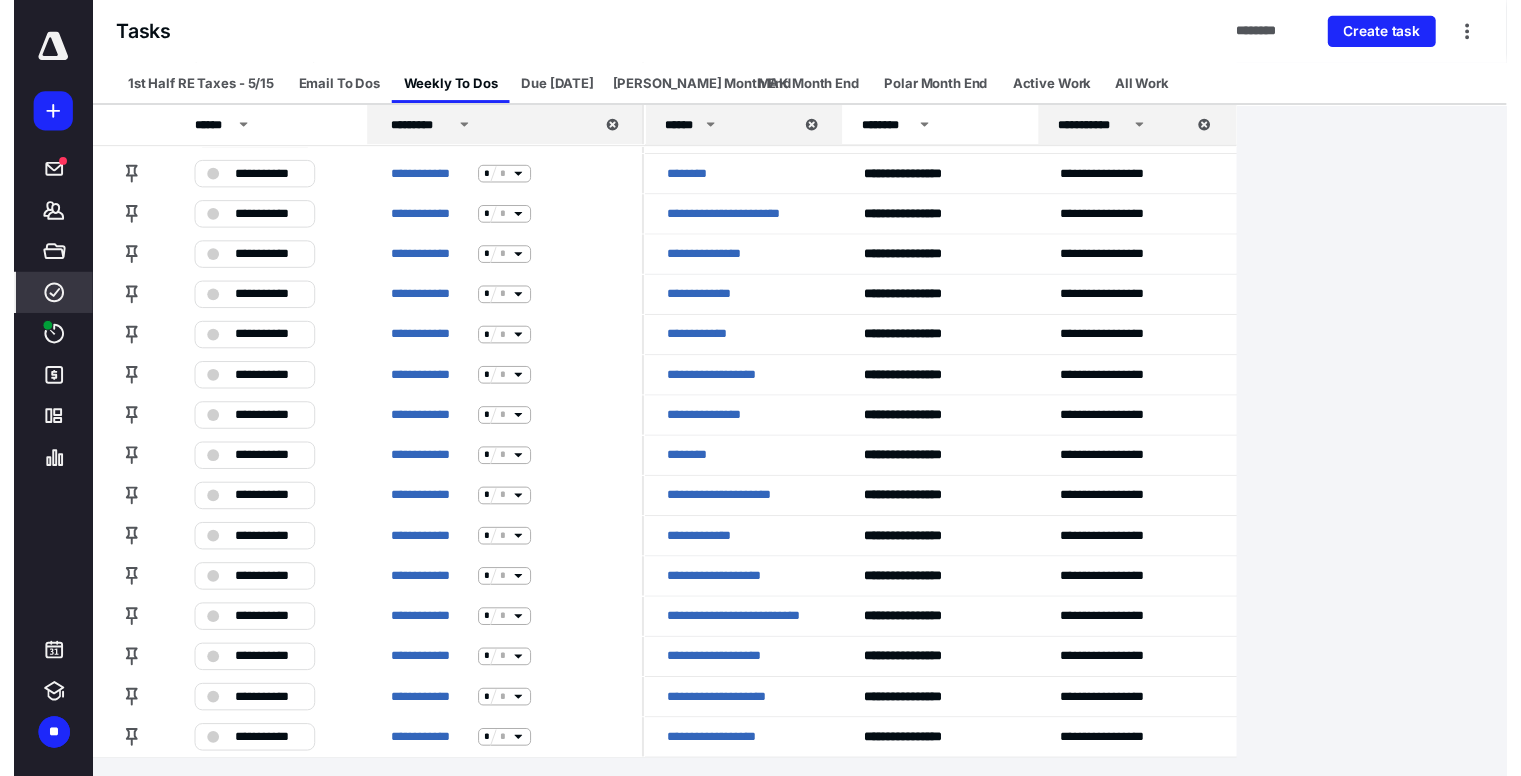 scroll, scrollTop: 0, scrollLeft: 0, axis: both 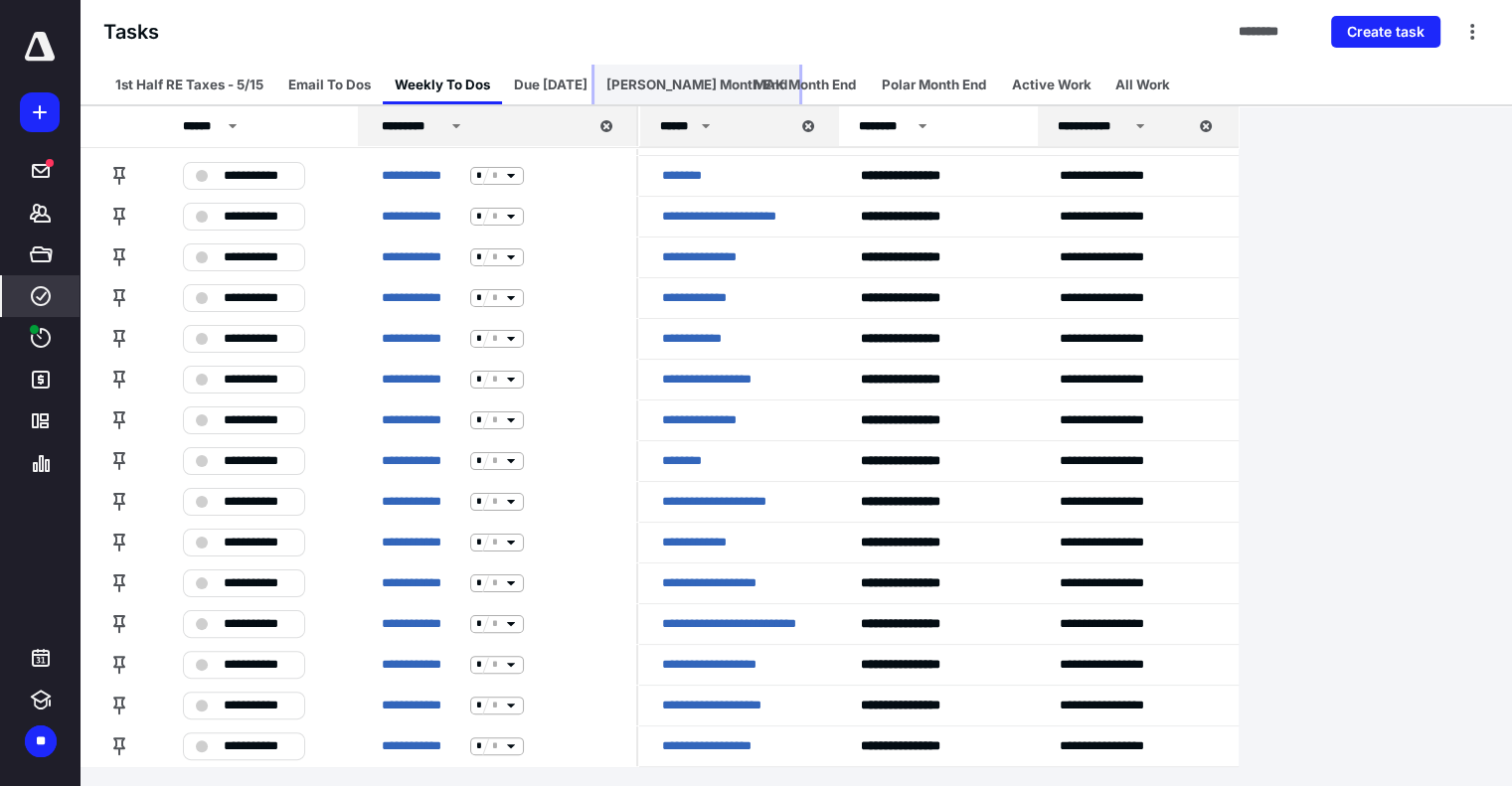 click on "[PERSON_NAME] Month End" at bounding box center [697, 84] 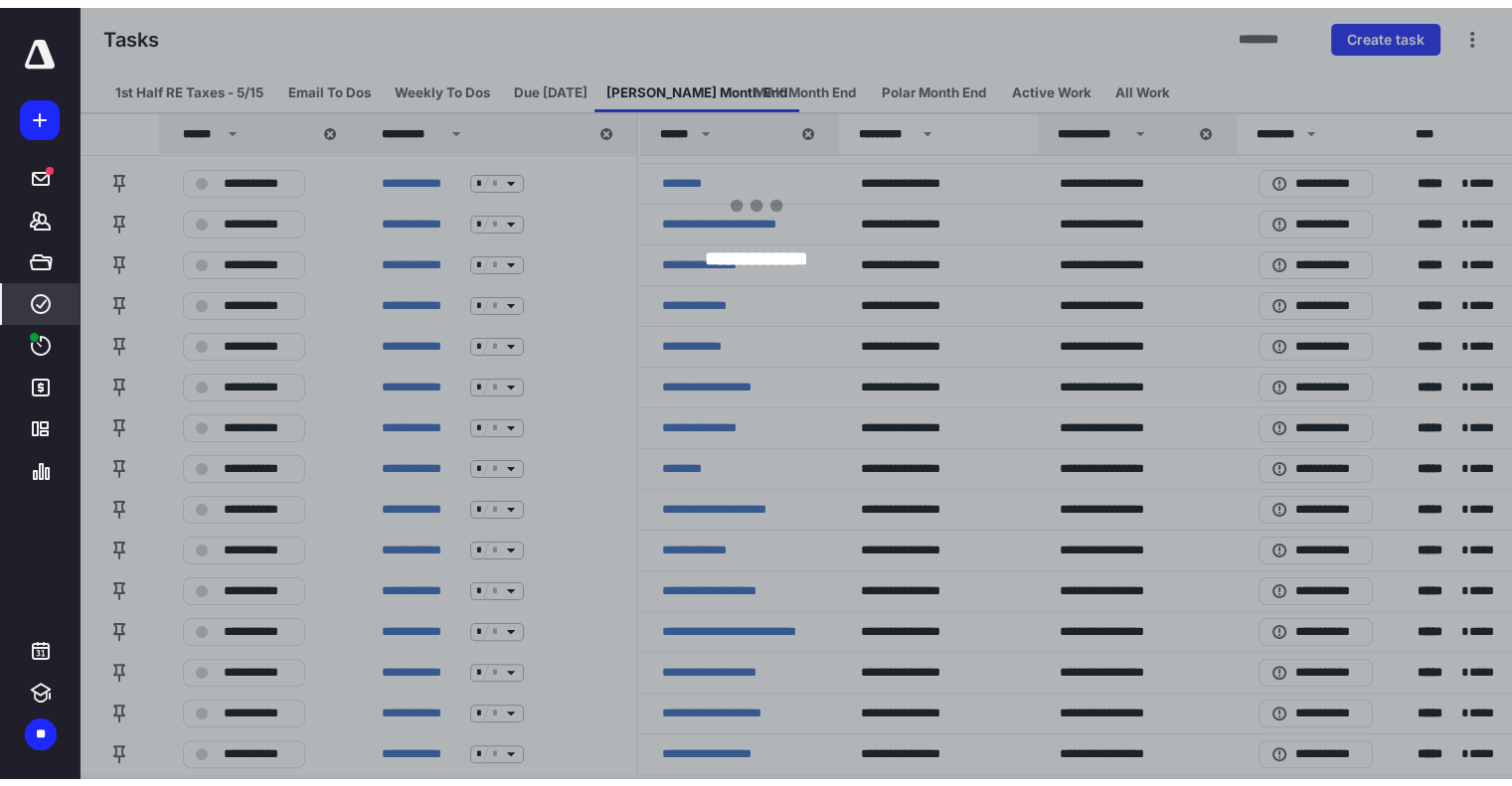 scroll, scrollTop: 0, scrollLeft: 0, axis: both 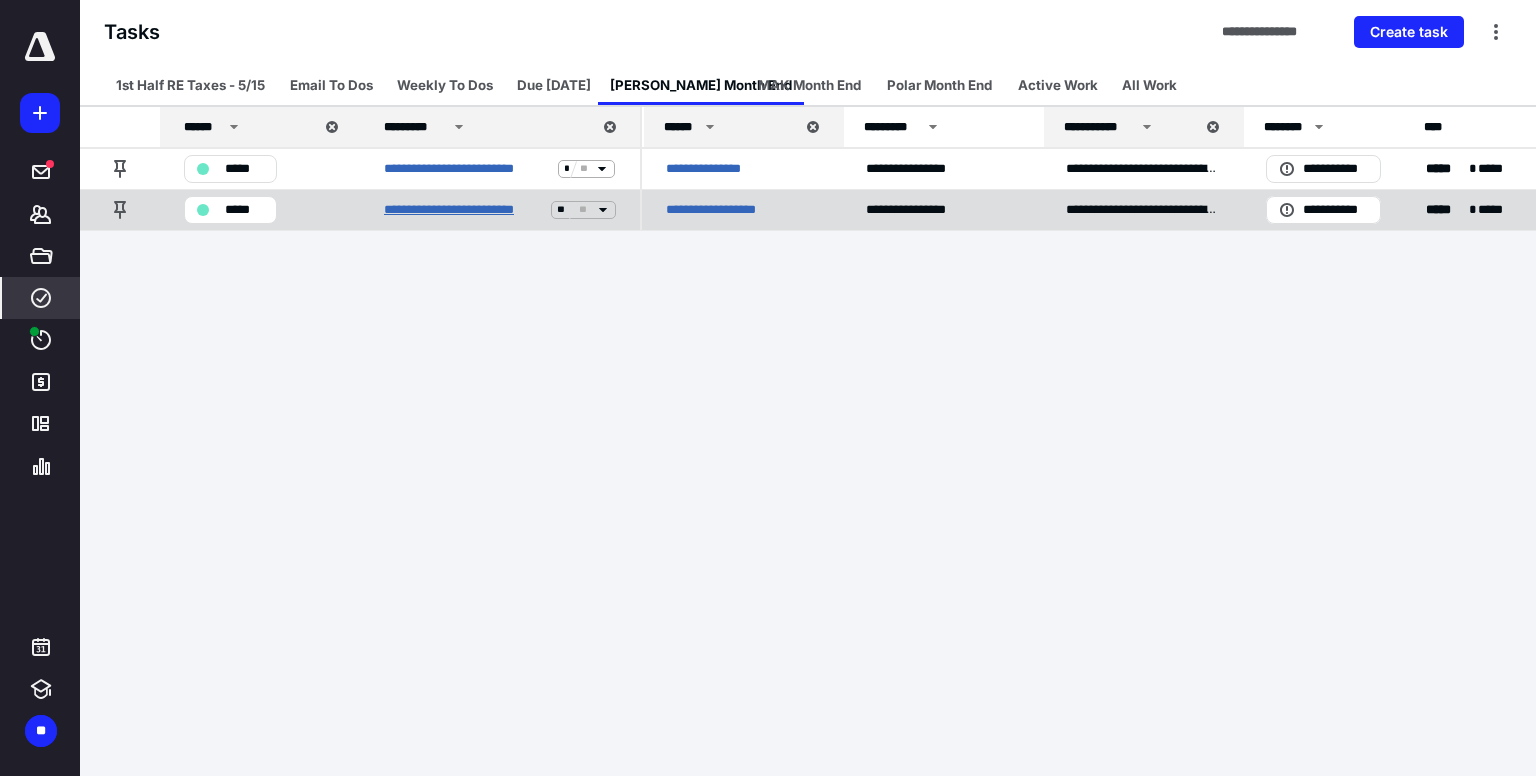 click on "**********" at bounding box center (463, 210) 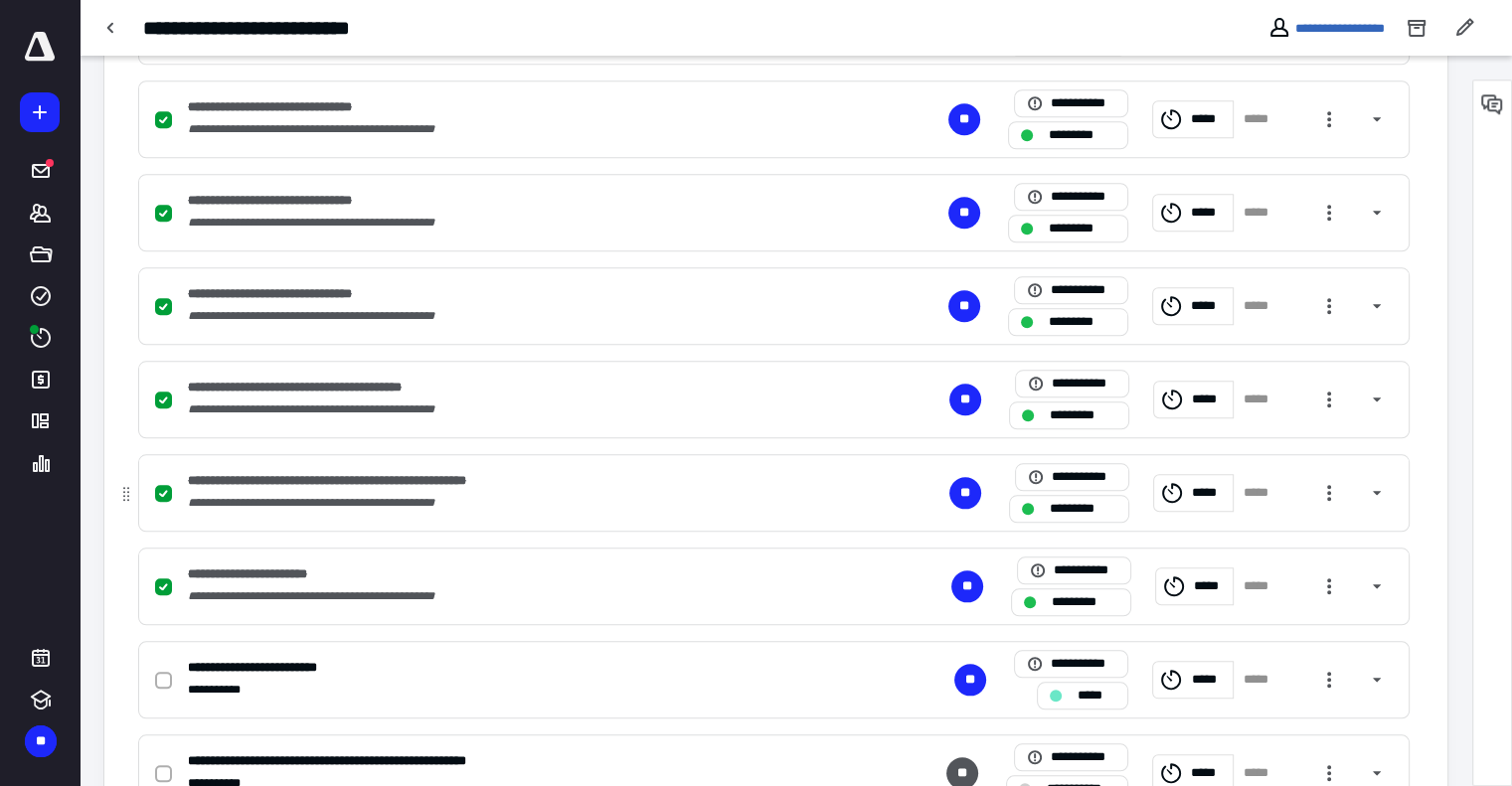scroll, scrollTop: 1987, scrollLeft: 0, axis: vertical 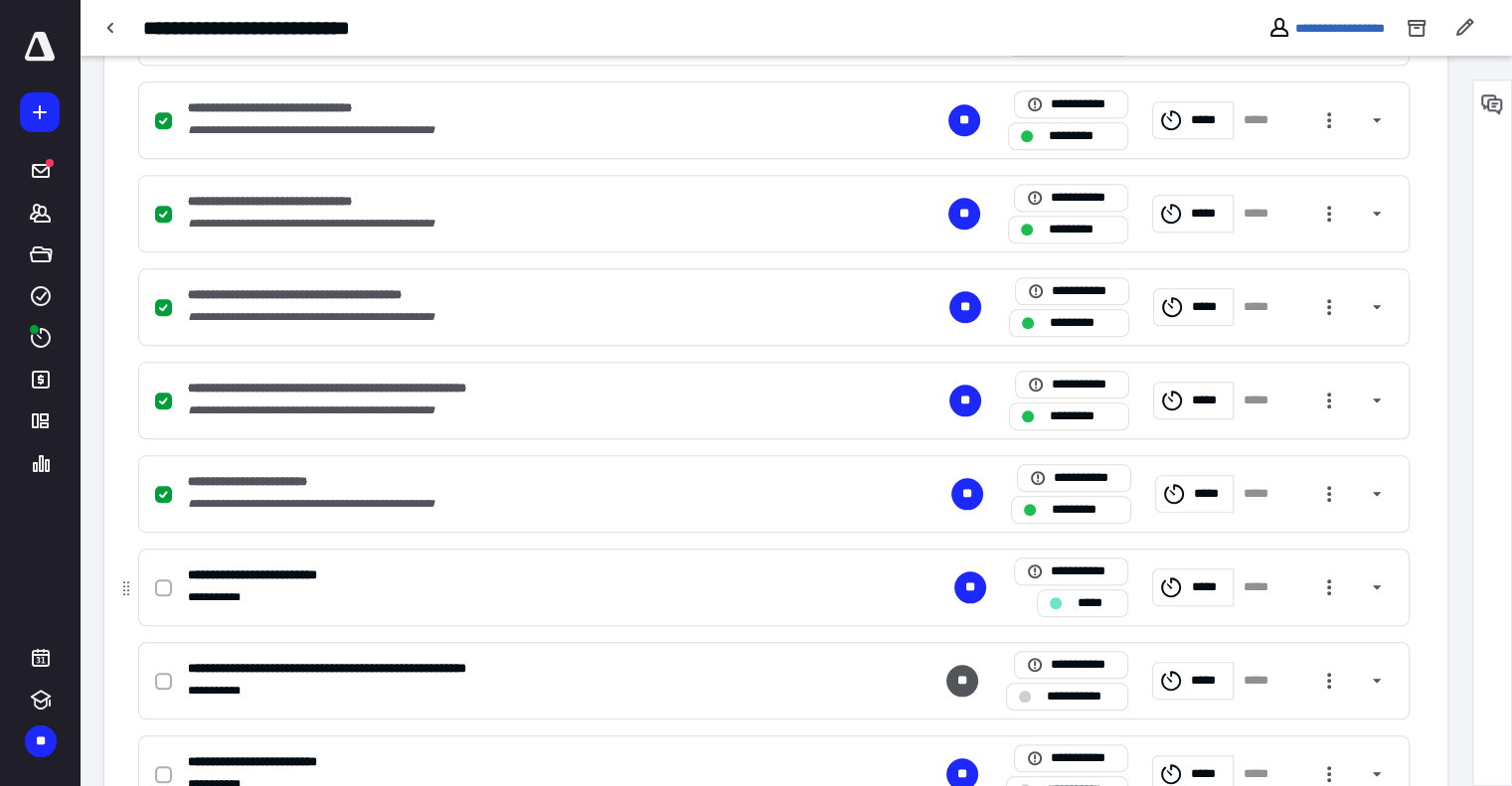 click 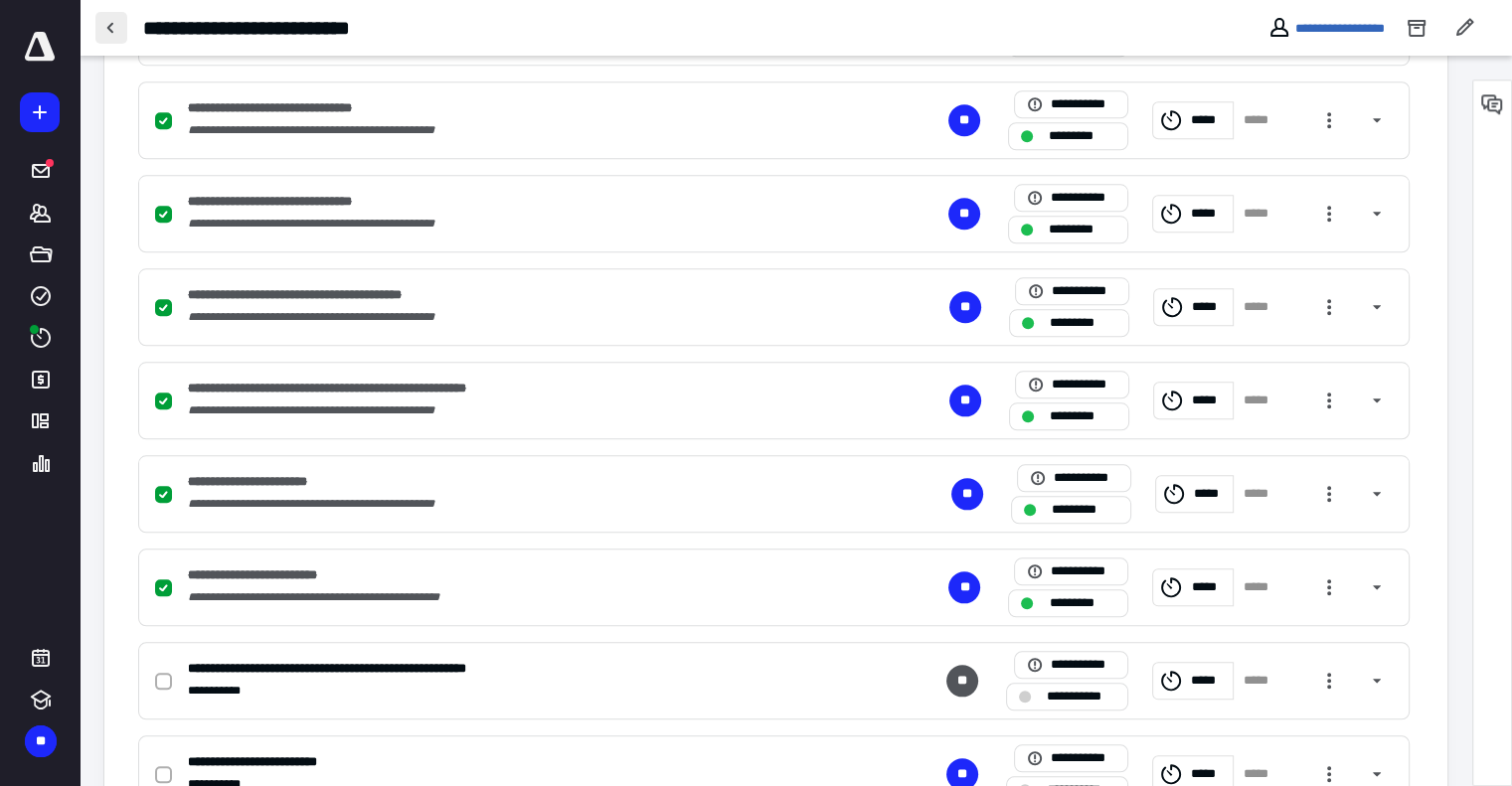 click at bounding box center [111, 28] 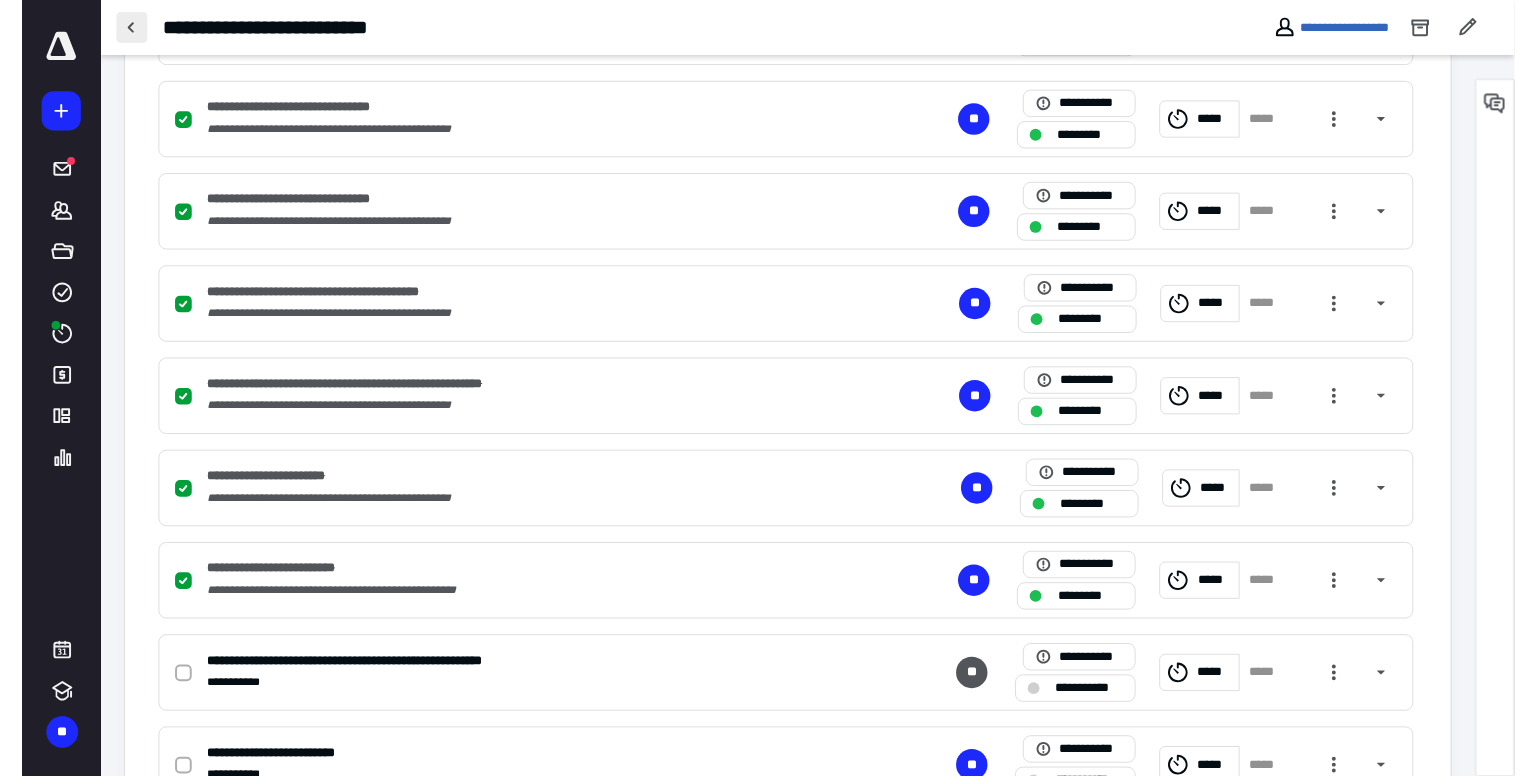 scroll, scrollTop: 0, scrollLeft: 0, axis: both 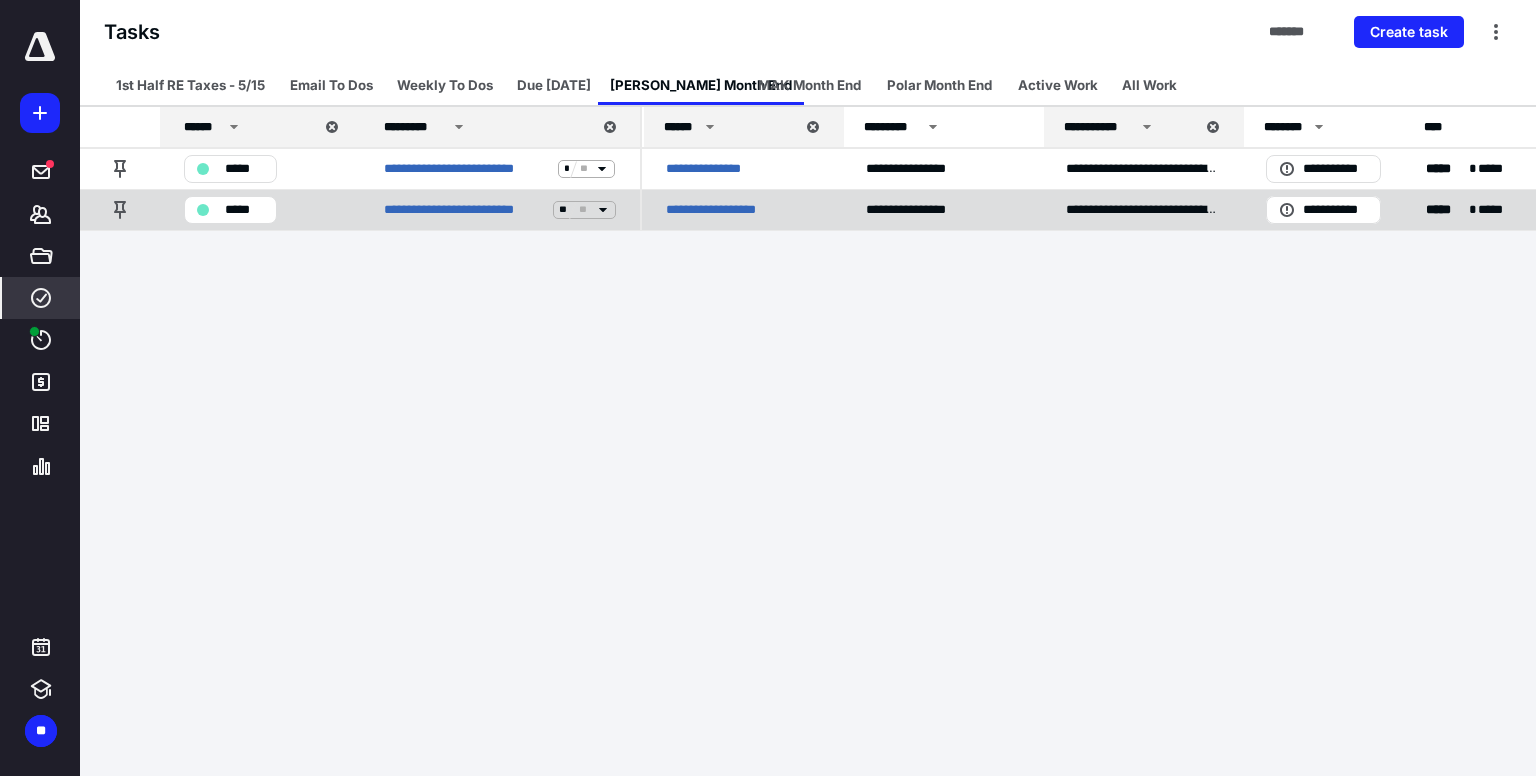 click on "*****" at bounding box center [244, 210] 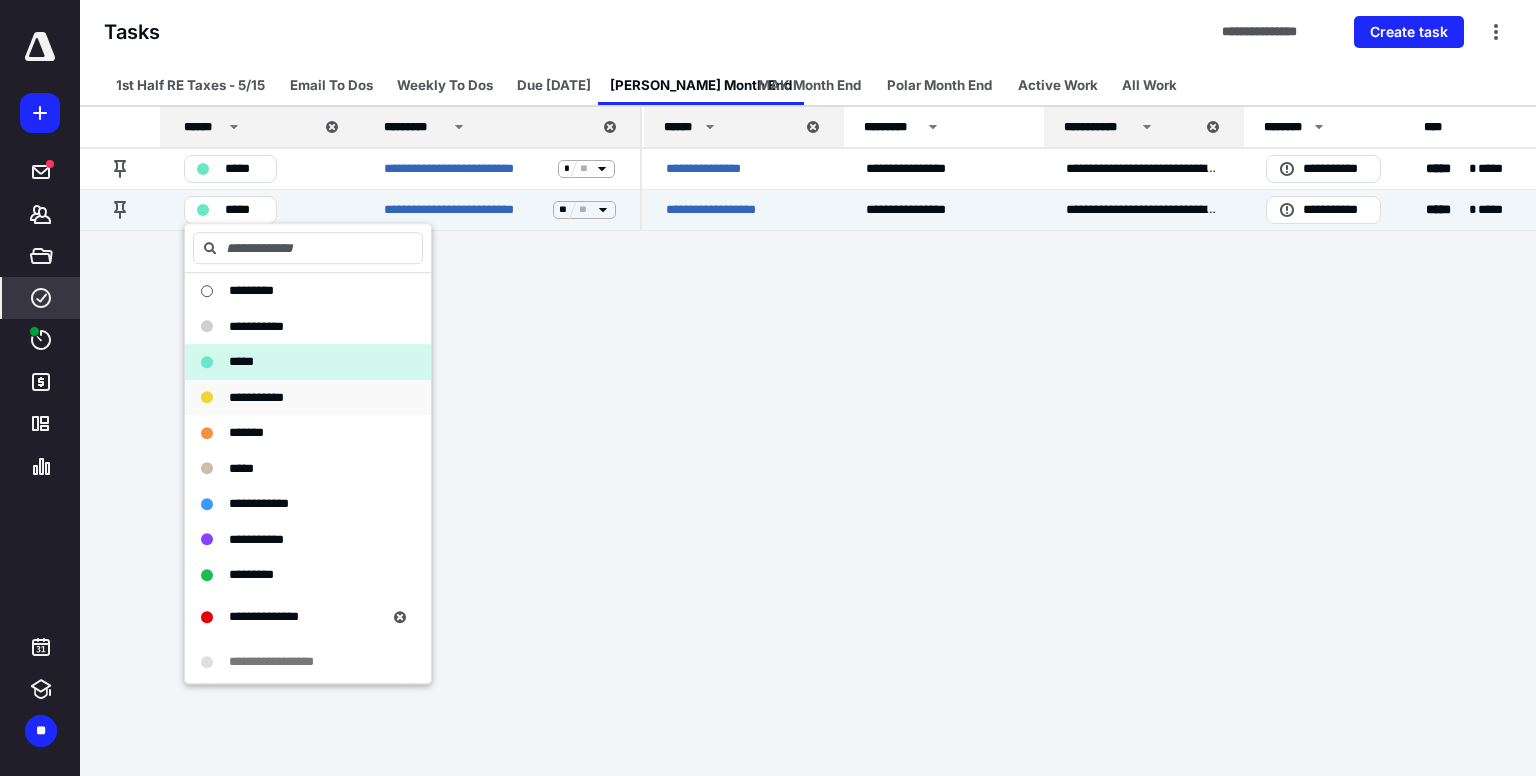 click on "**********" at bounding box center (256, 397) 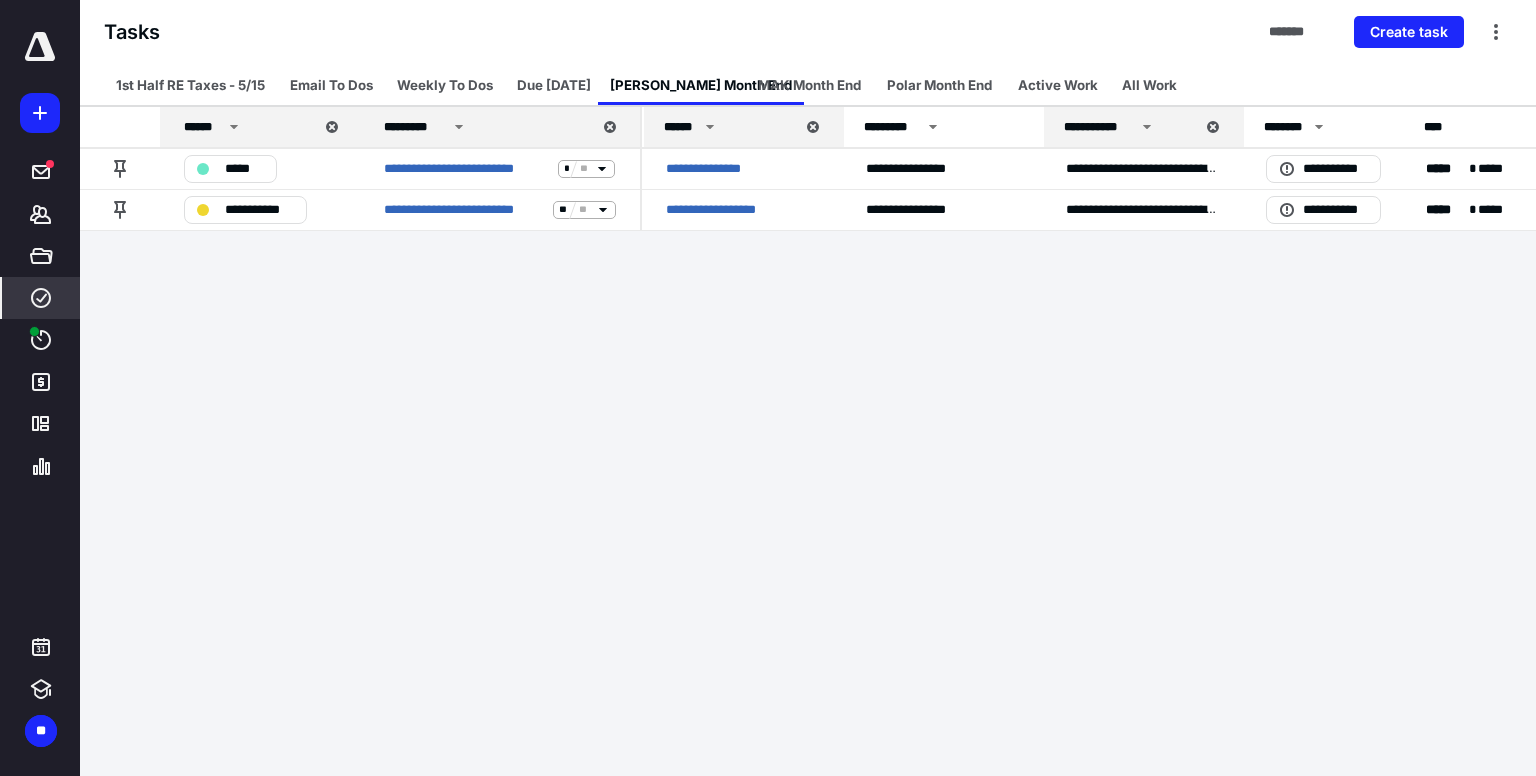 click on "**********" at bounding box center [768, 388] 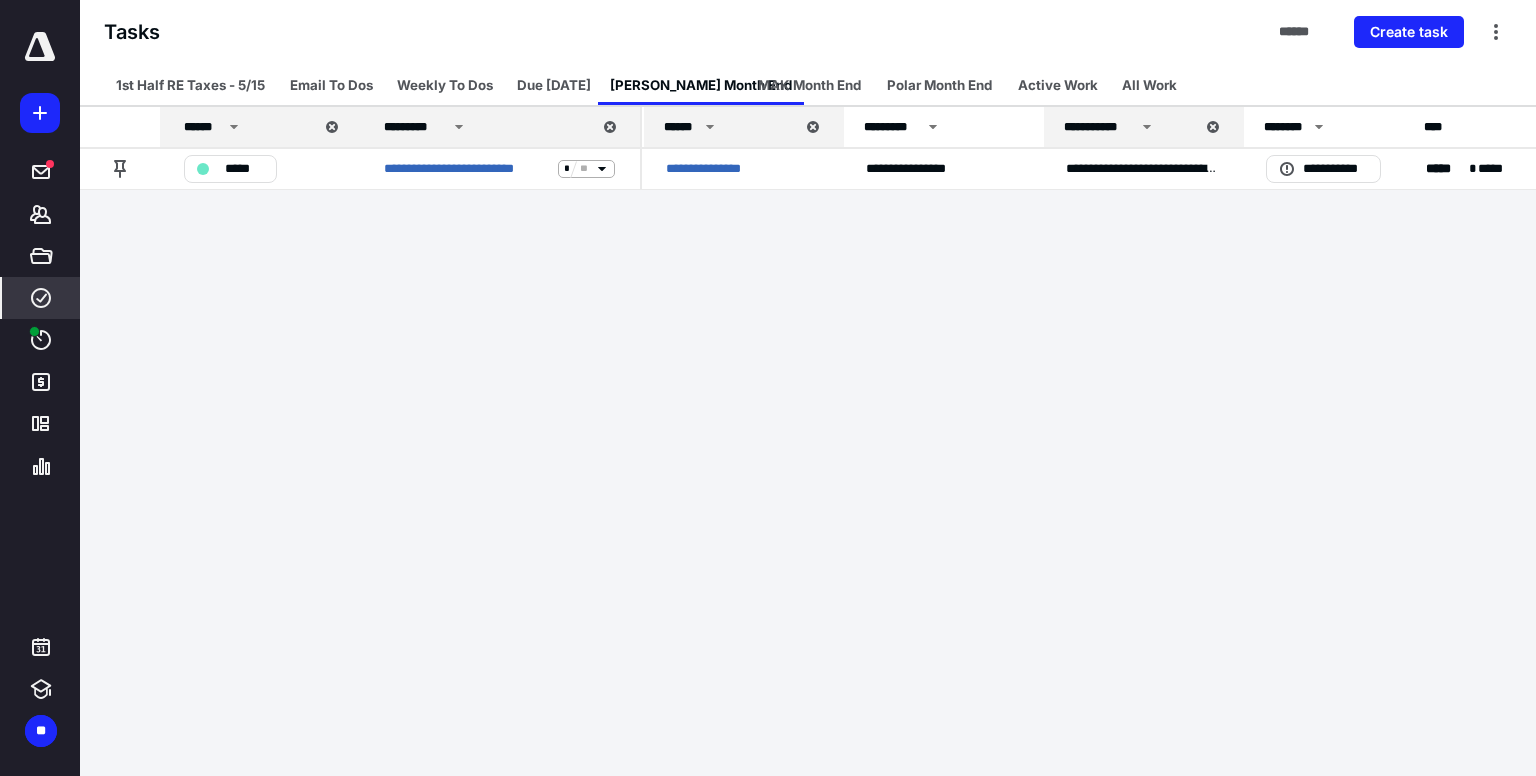 click on "**********" at bounding box center [768, 388] 